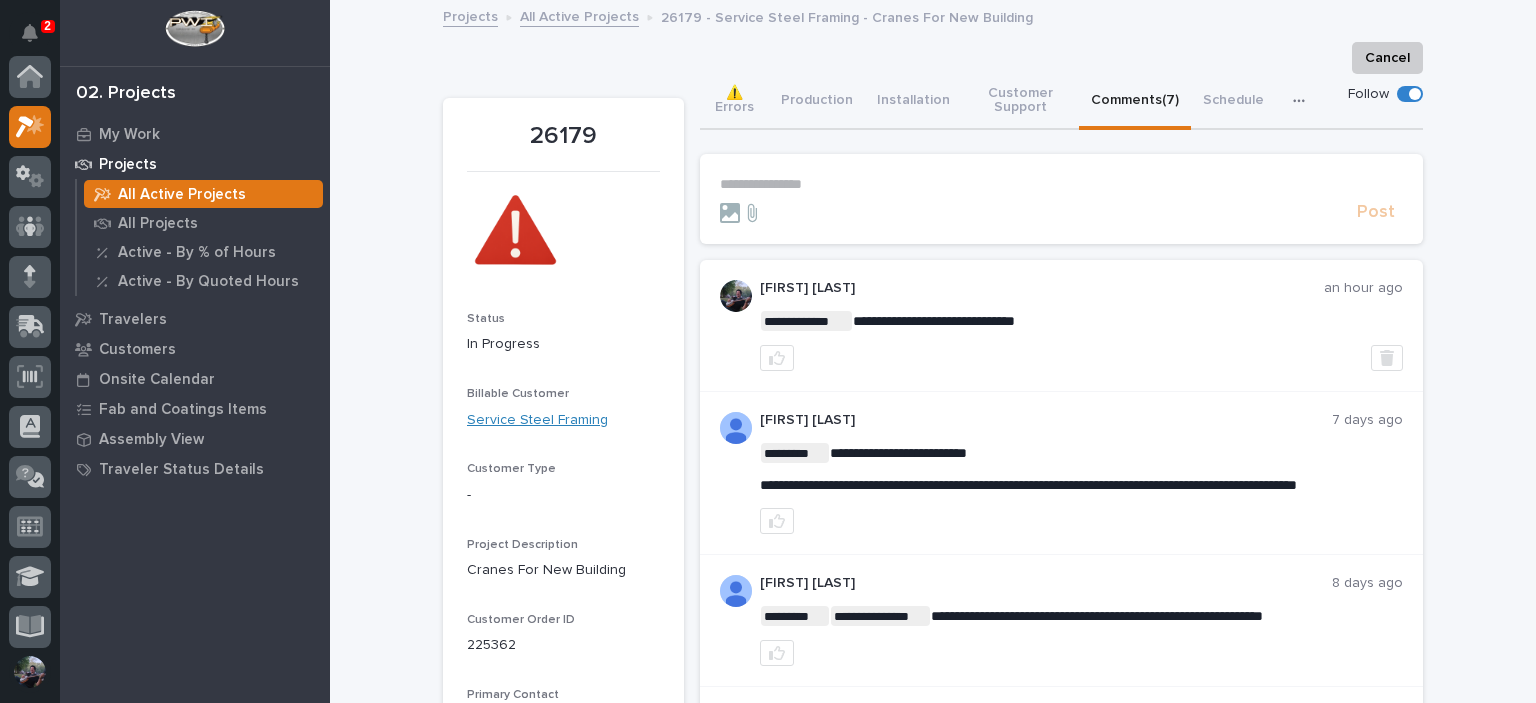 scroll, scrollTop: 0, scrollLeft: 0, axis: both 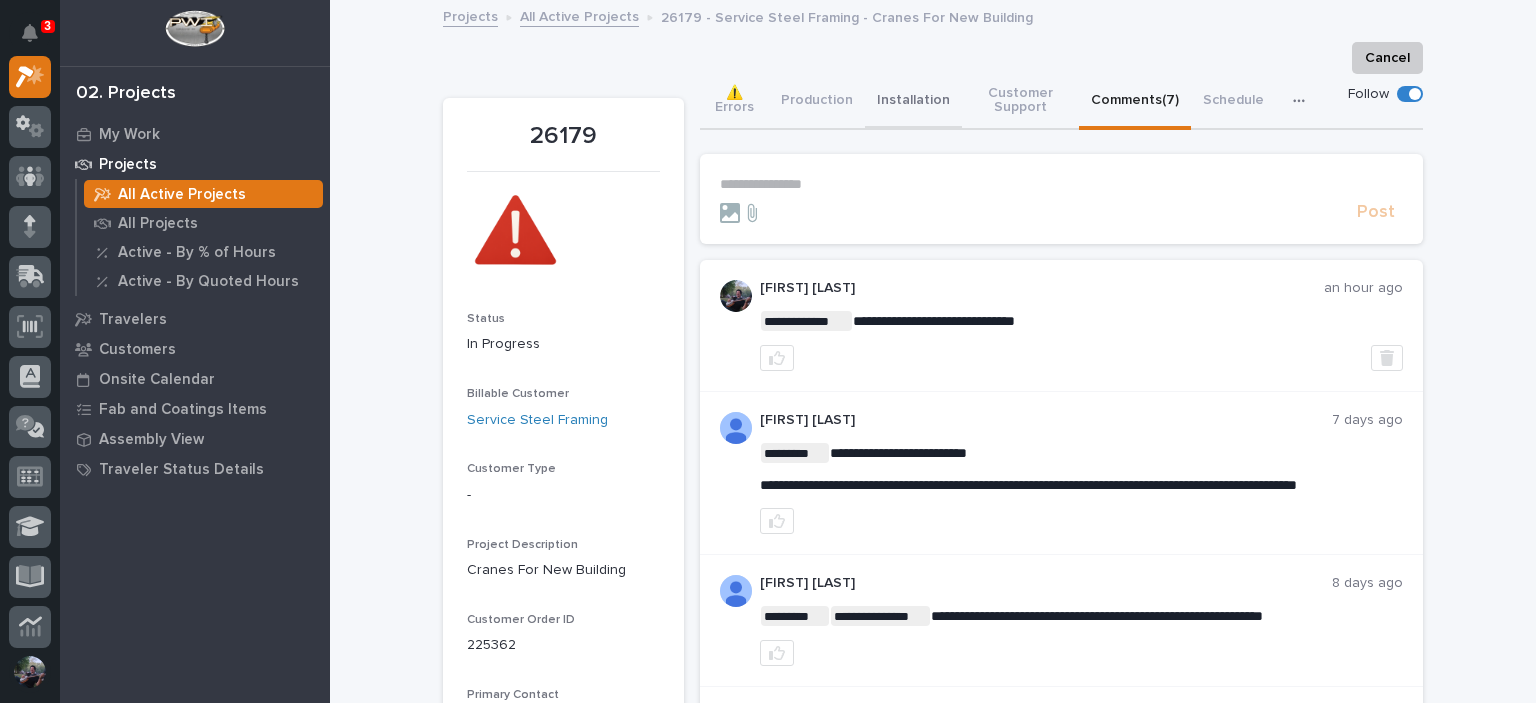 click on "⚠️ Errors Production Installation Customer Support Comments  ([NUMBER]) Schedule Hours" at bounding box center [1061, 102] 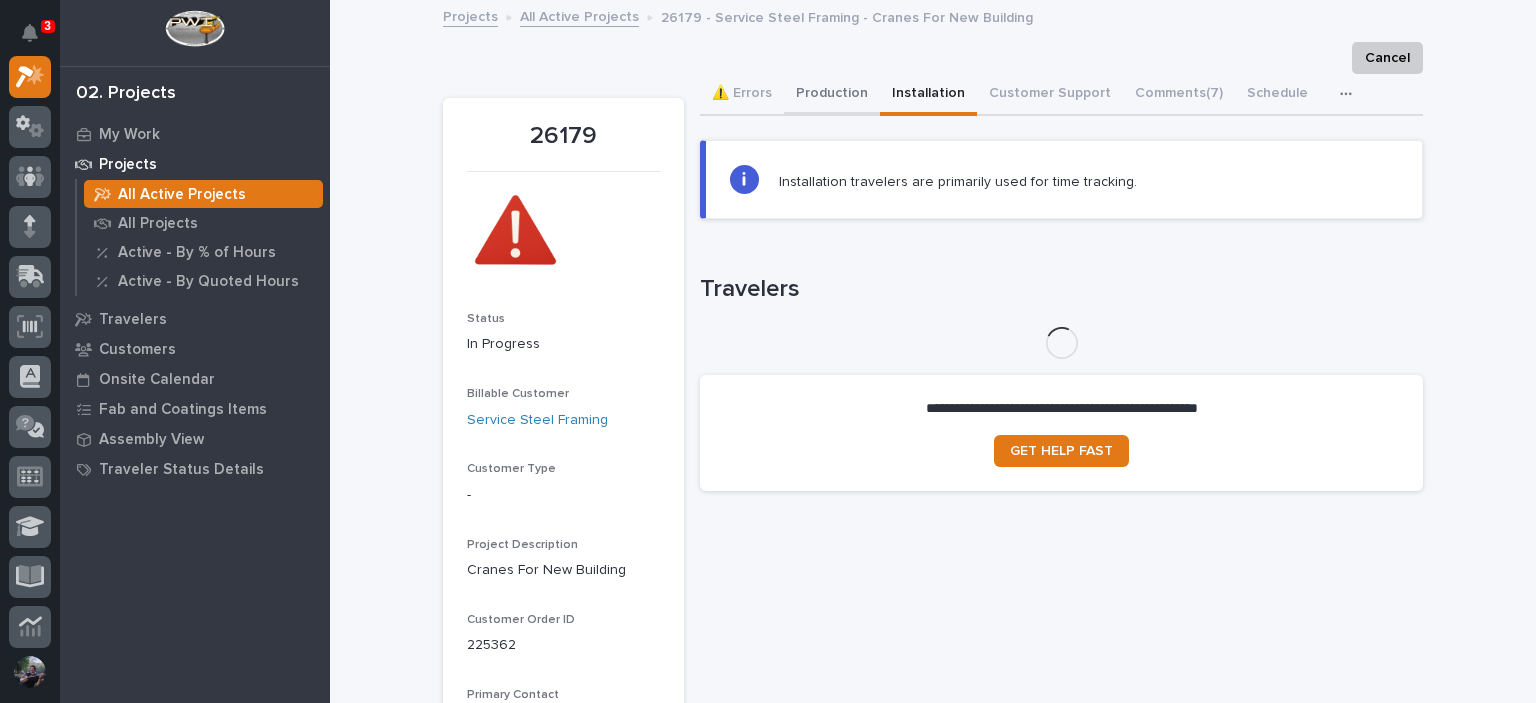 click on "Production" at bounding box center (832, 95) 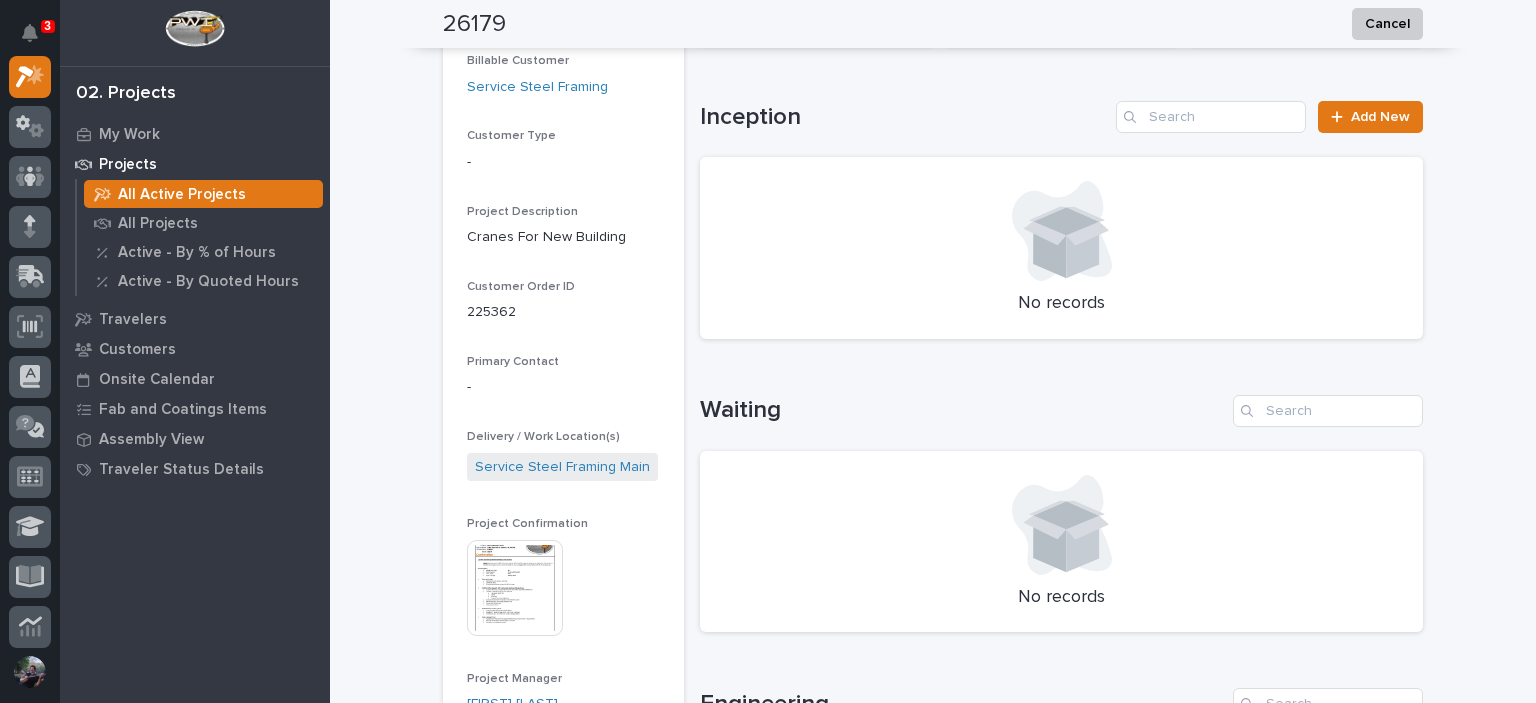 scroll, scrollTop: 0, scrollLeft: 0, axis: both 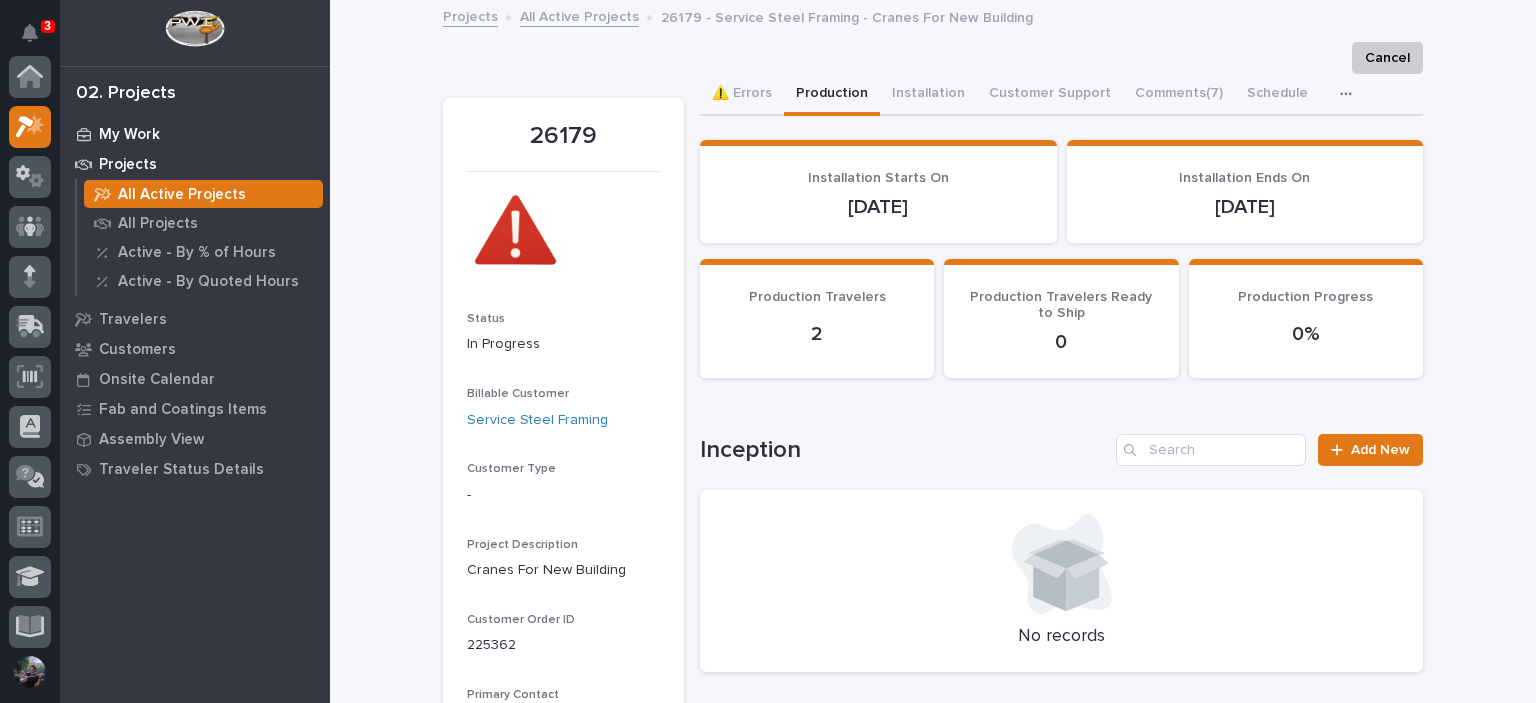 click on "My Work" at bounding box center (129, 135) 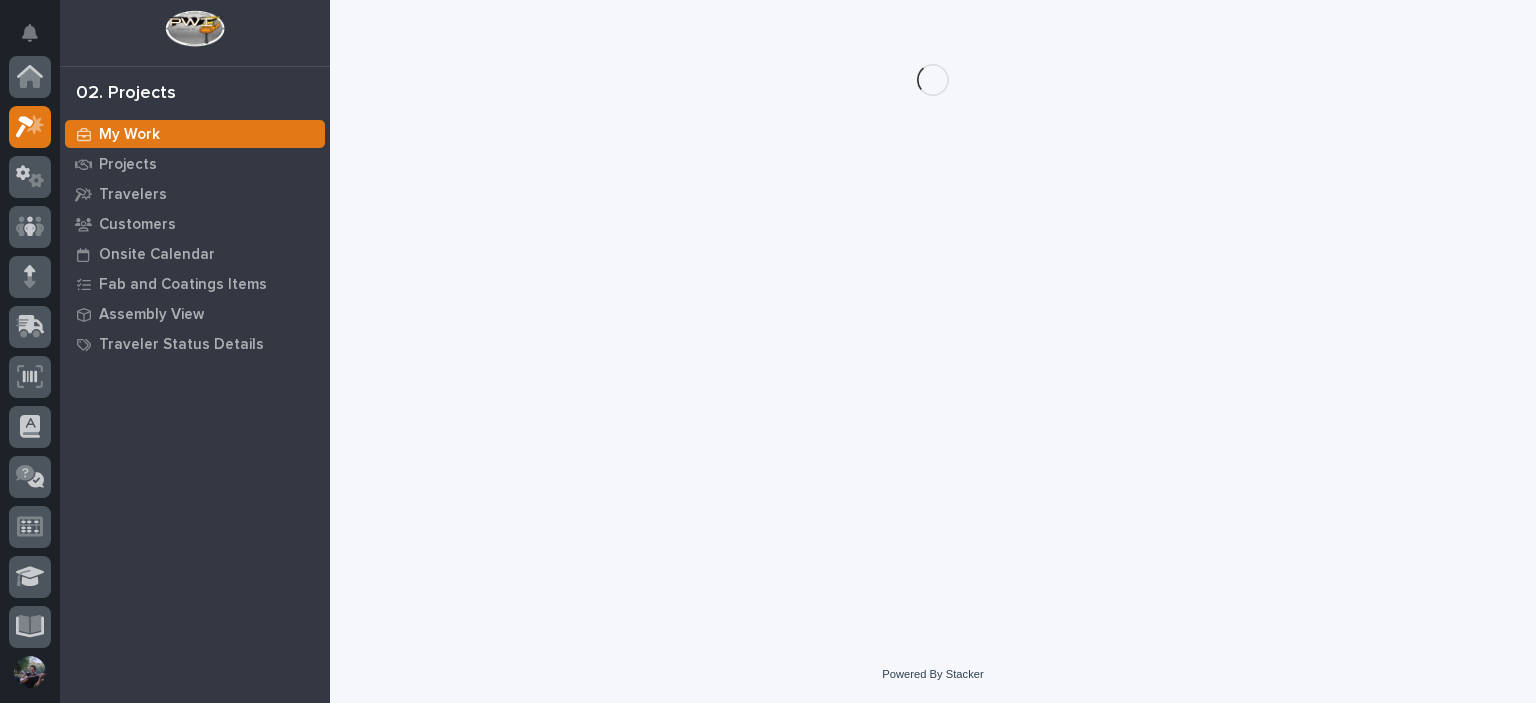 scroll, scrollTop: 50, scrollLeft: 0, axis: vertical 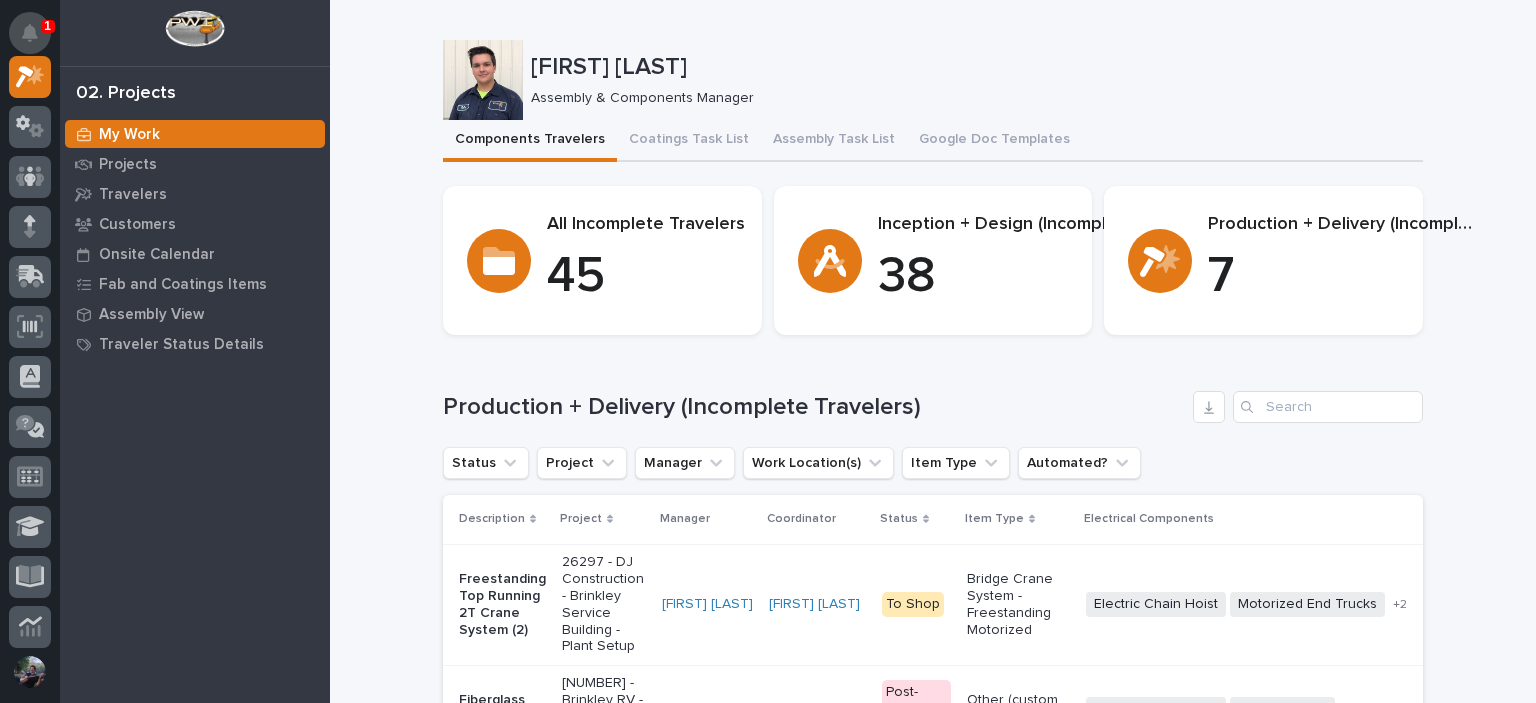 click 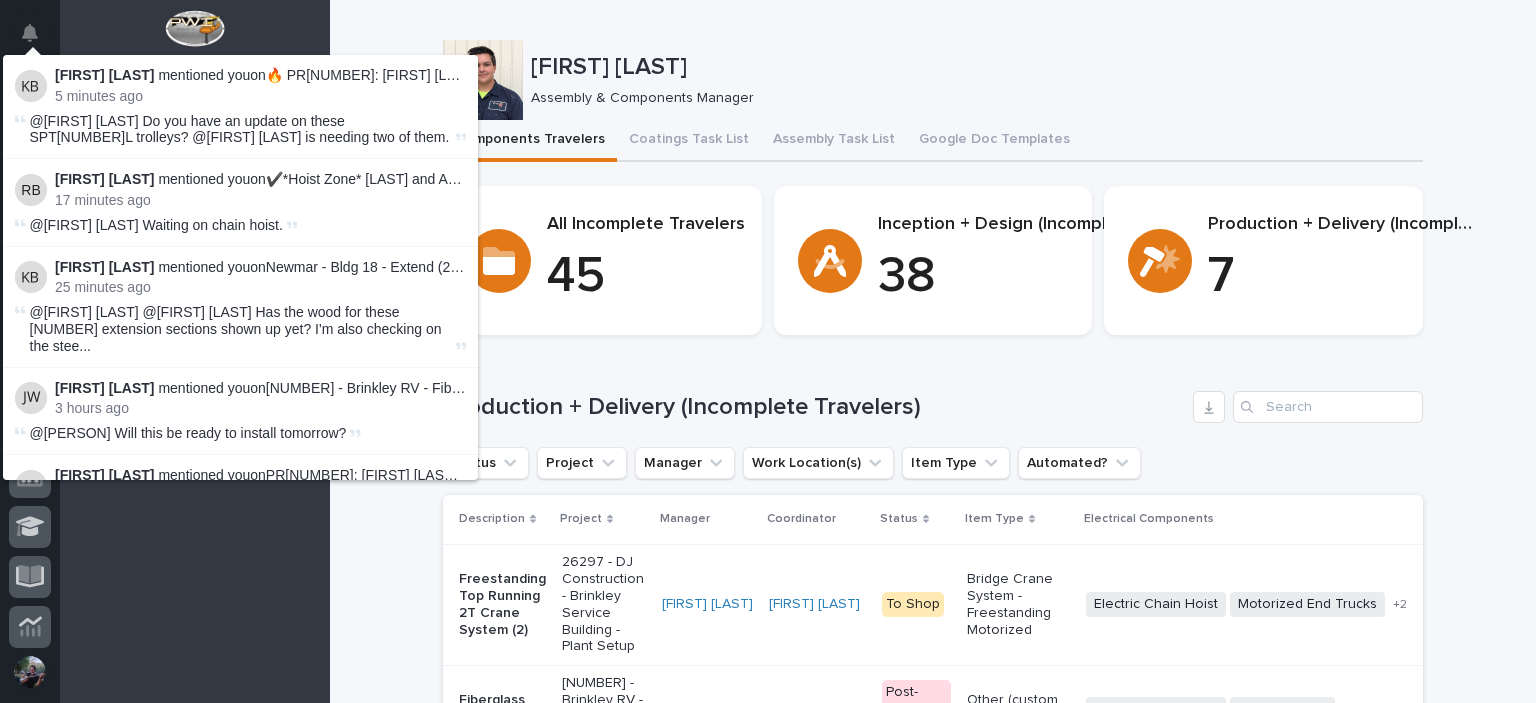 click on "[FIRST] [LAST]" at bounding box center (973, 65) 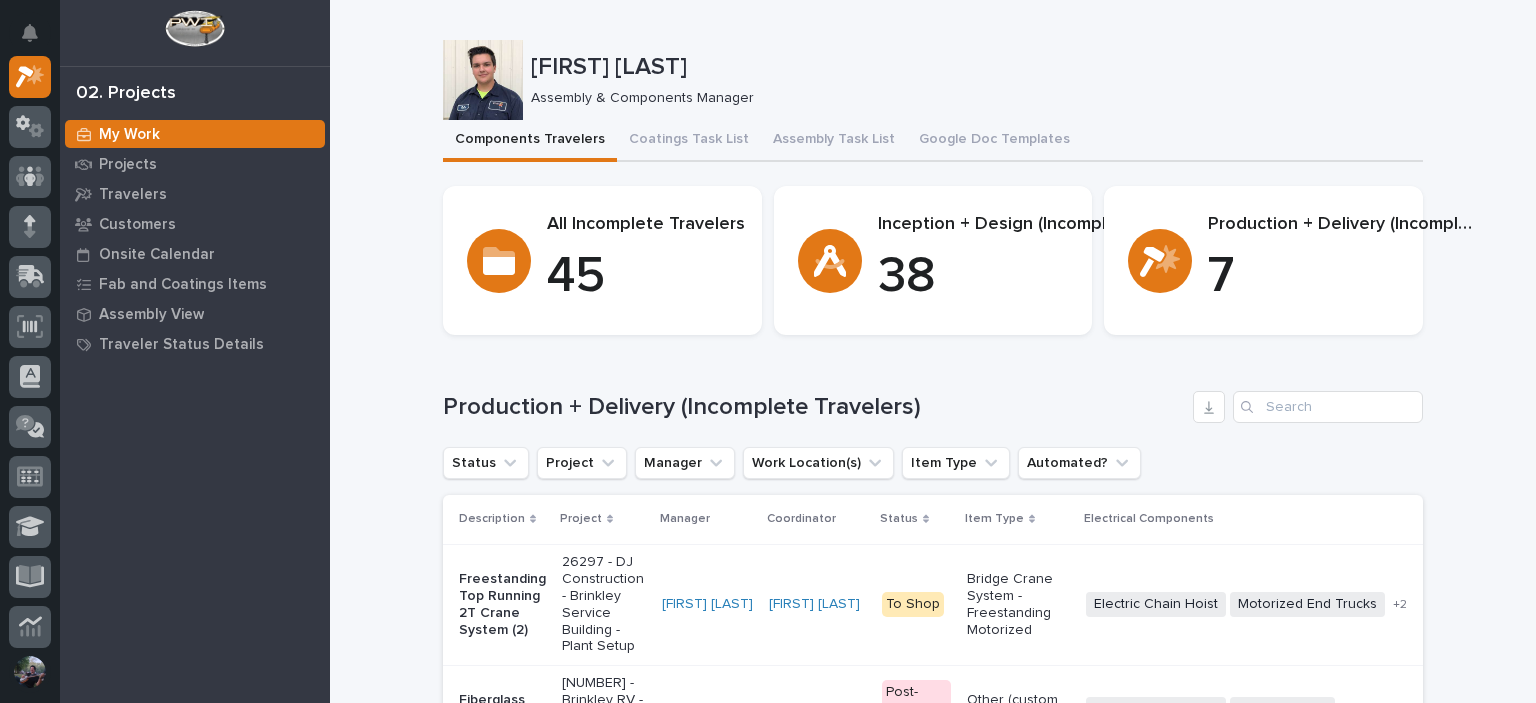 click on "[FIRST] [LAST] Assembly & Components Manager" at bounding box center [933, 80] 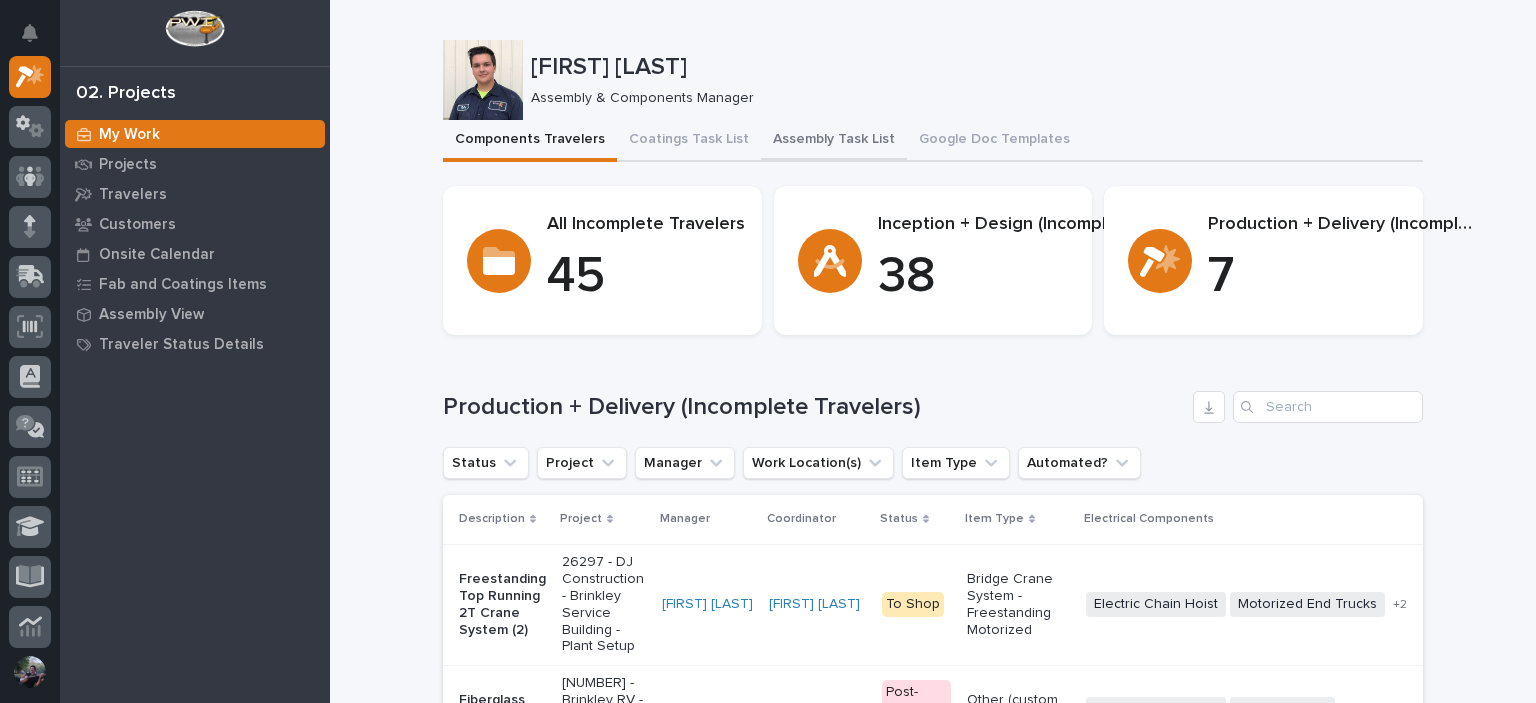 click on "Assembly Task List" at bounding box center (834, 141) 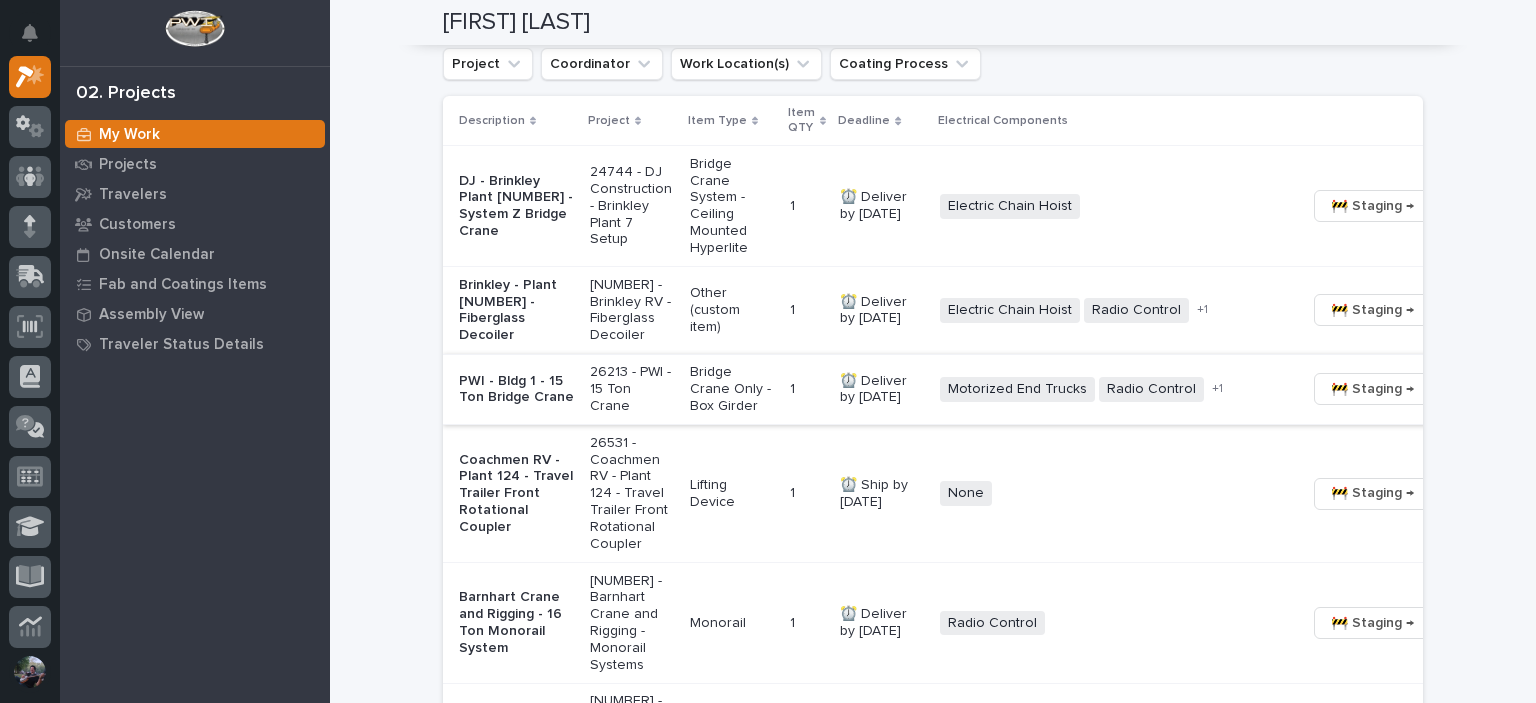 scroll, scrollTop: 1400, scrollLeft: 0, axis: vertical 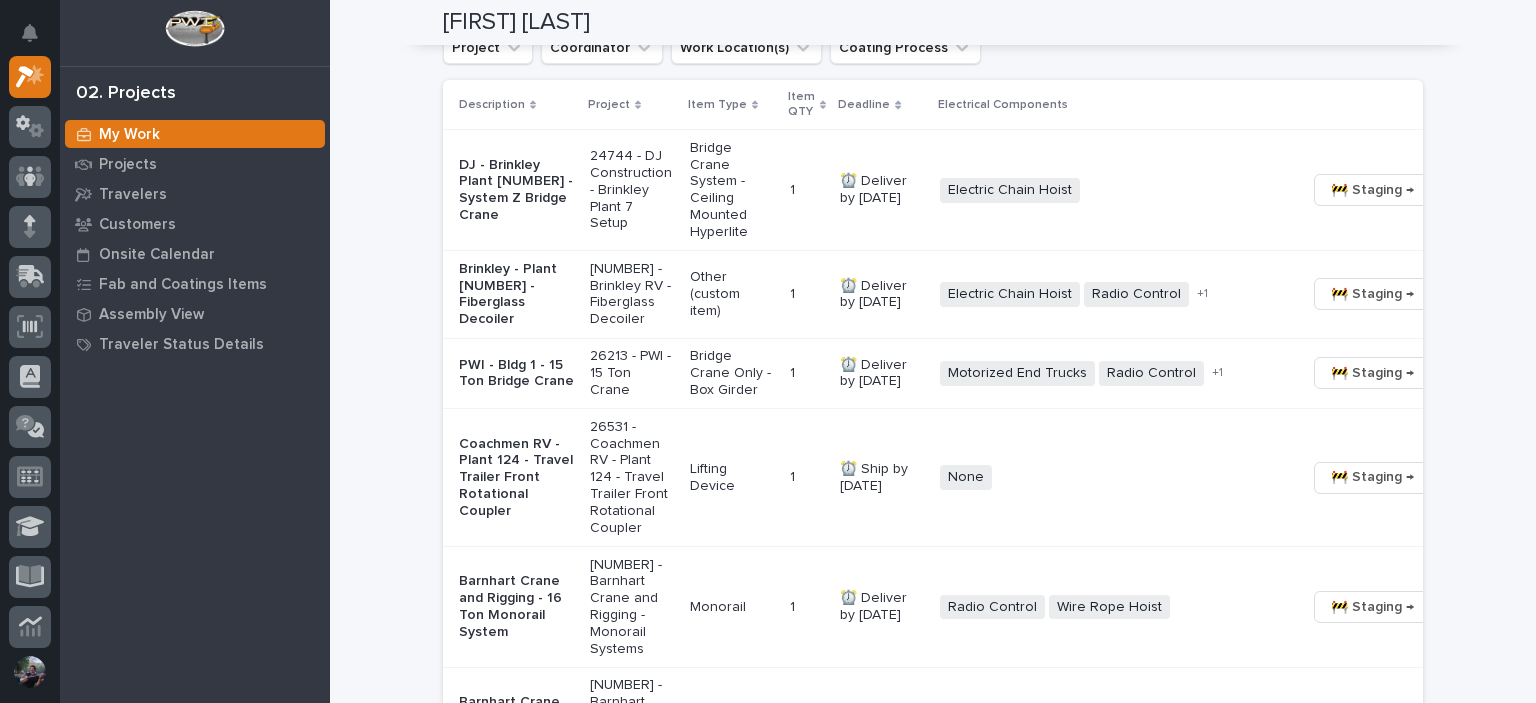 click on "Other (custom item)" at bounding box center (732, 292) 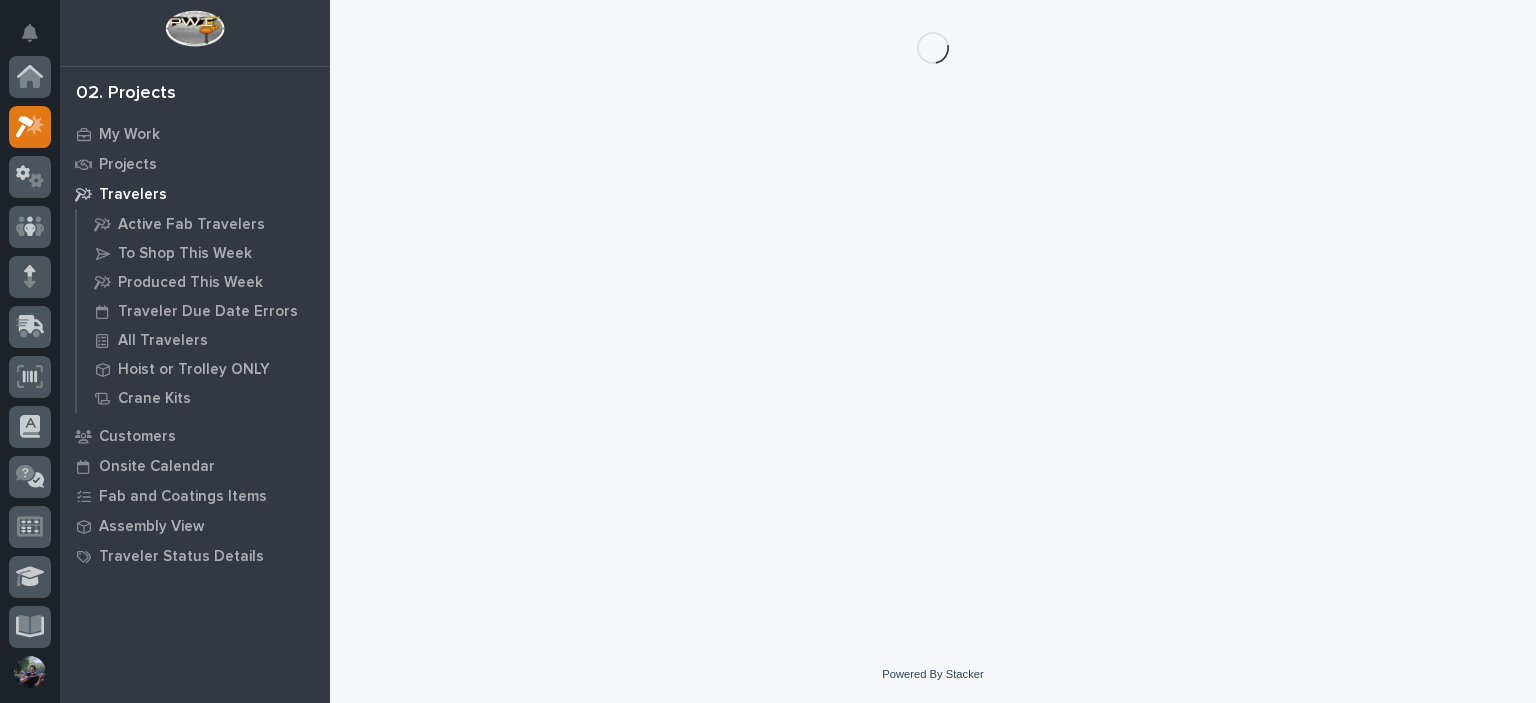 scroll, scrollTop: 0, scrollLeft: 0, axis: both 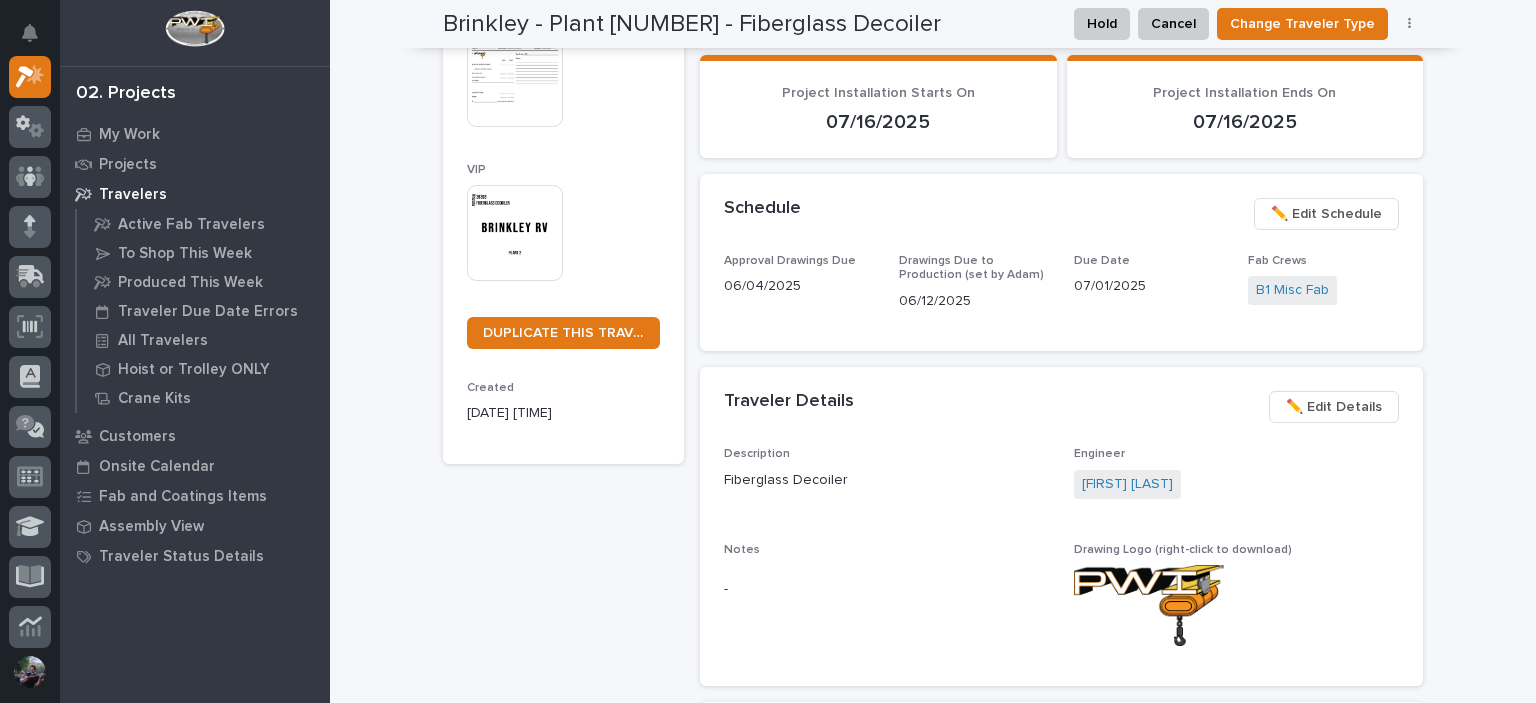 click on "✏️ Edit Schedule" at bounding box center (1326, 214) 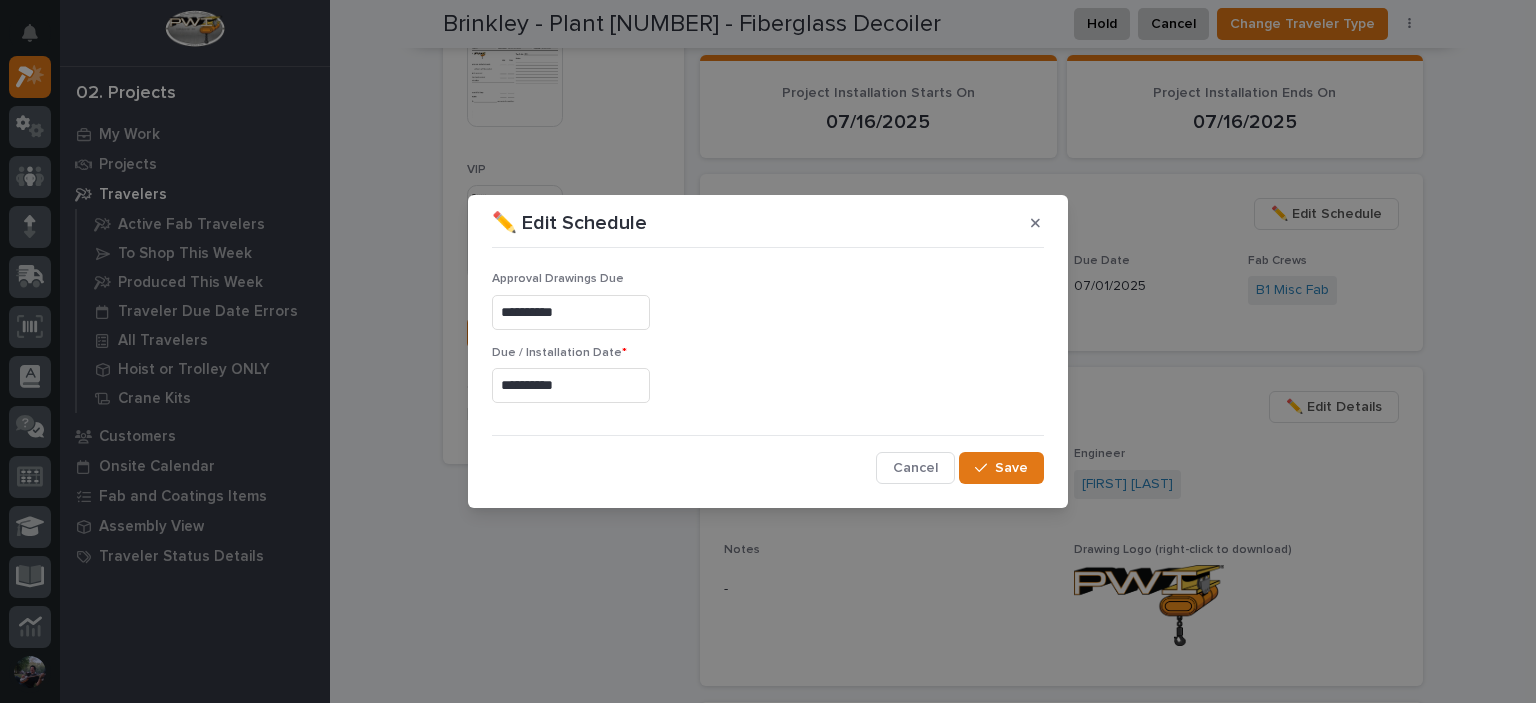 click on "**********" at bounding box center (571, 385) 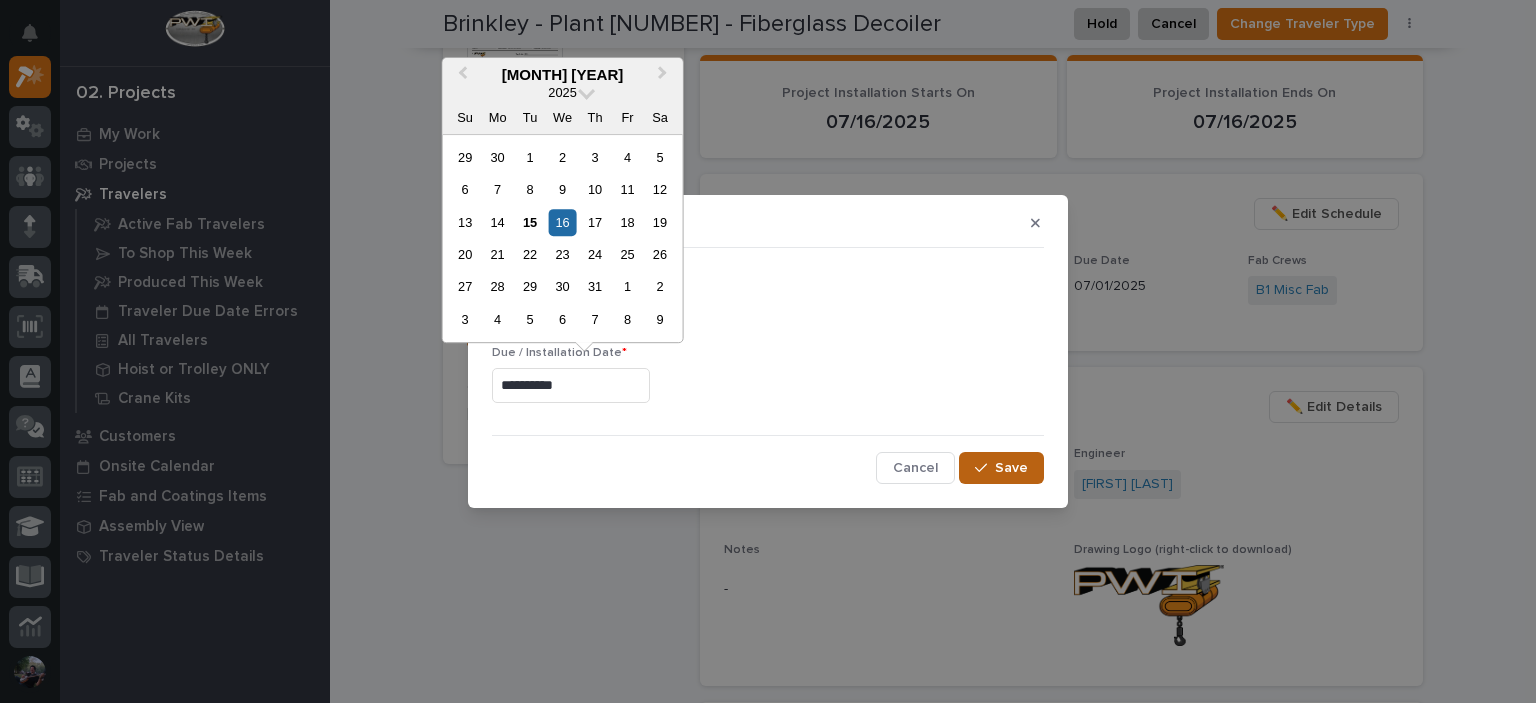 type on "**********" 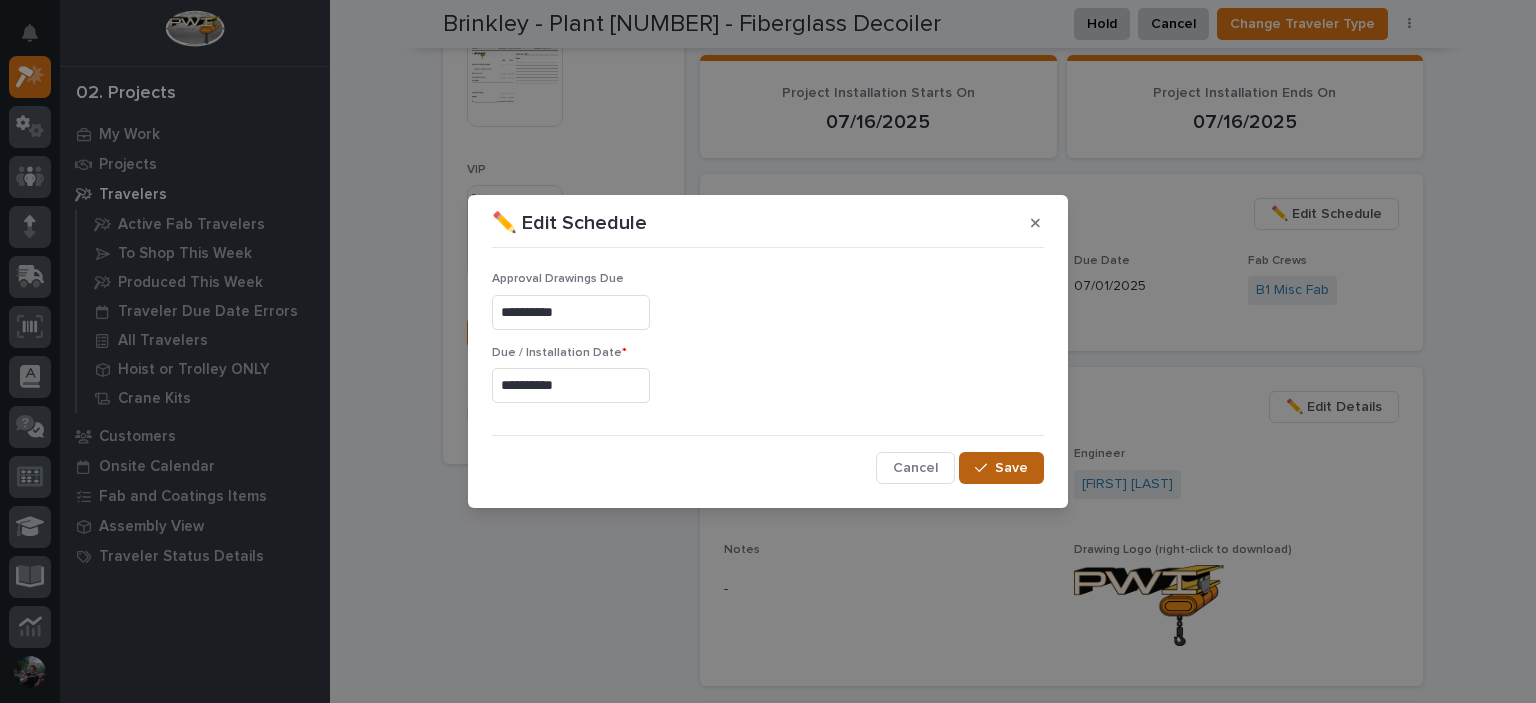click on "Save" at bounding box center [1001, 468] 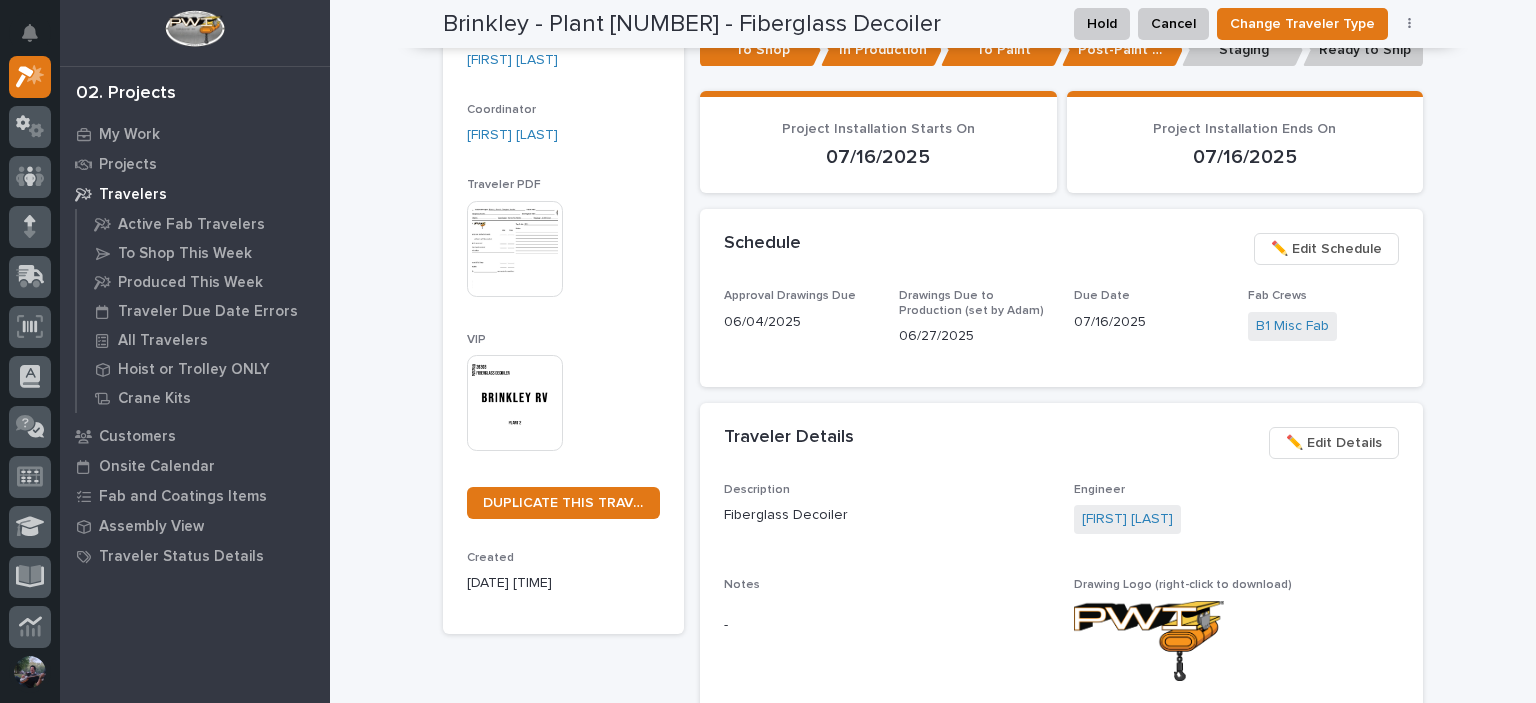 scroll, scrollTop: 0, scrollLeft: 0, axis: both 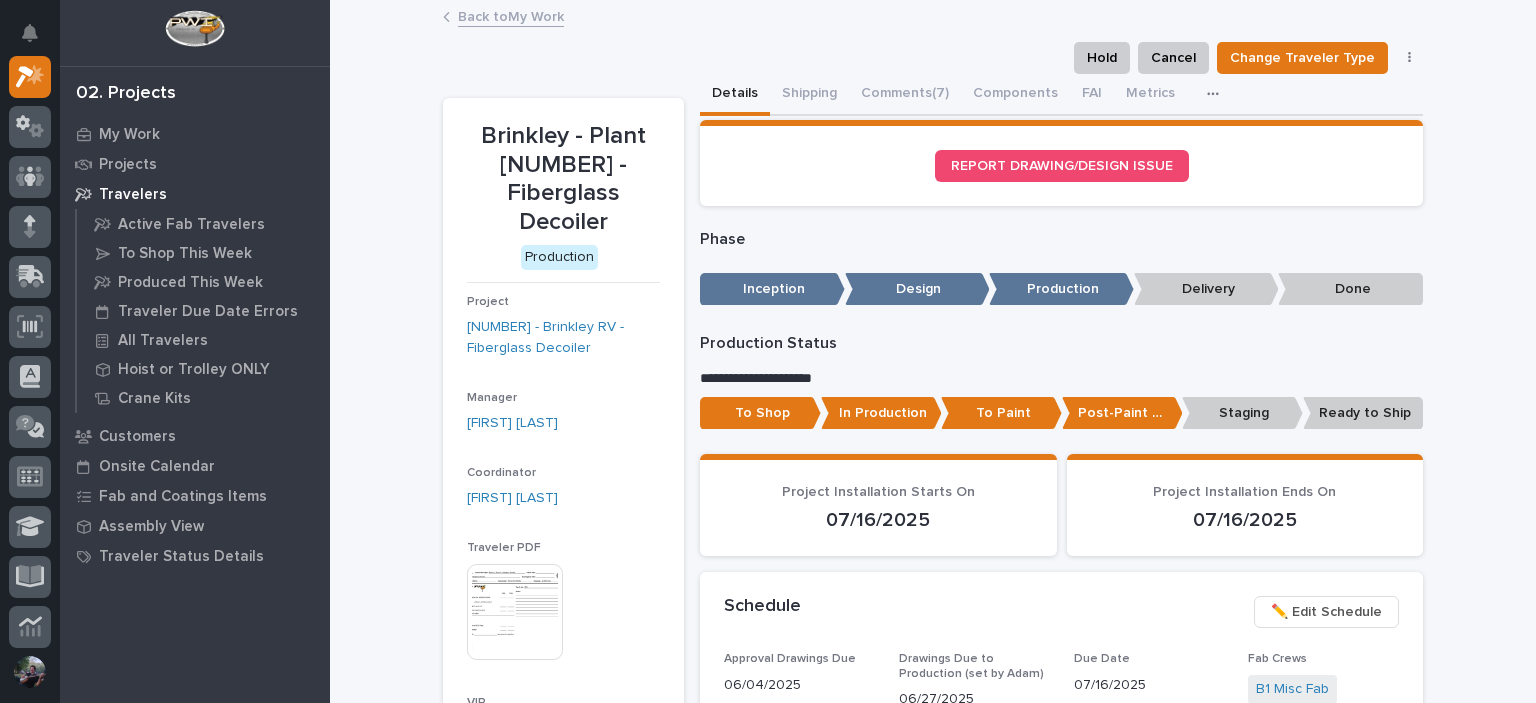 click on "Back to  My Work" at bounding box center (933, 18) 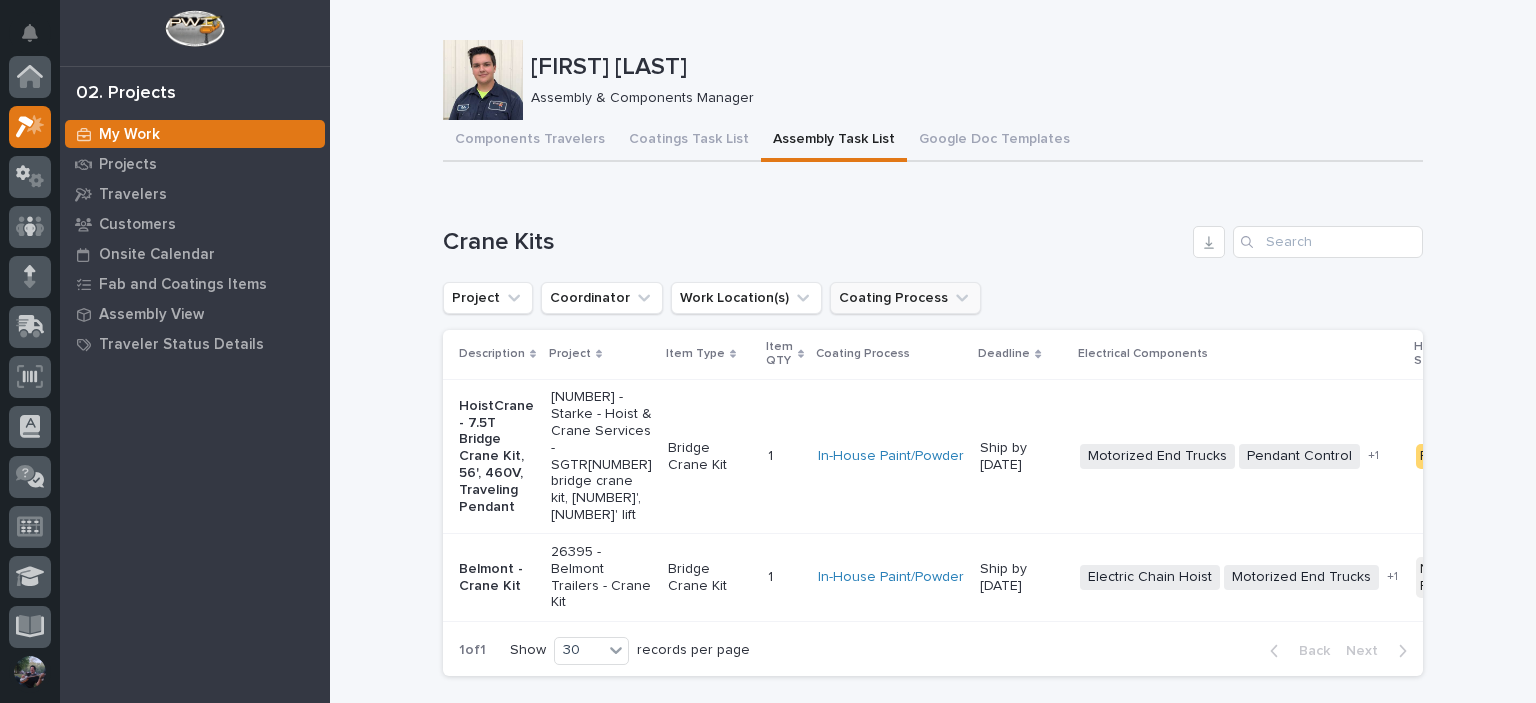 scroll, scrollTop: 50, scrollLeft: 0, axis: vertical 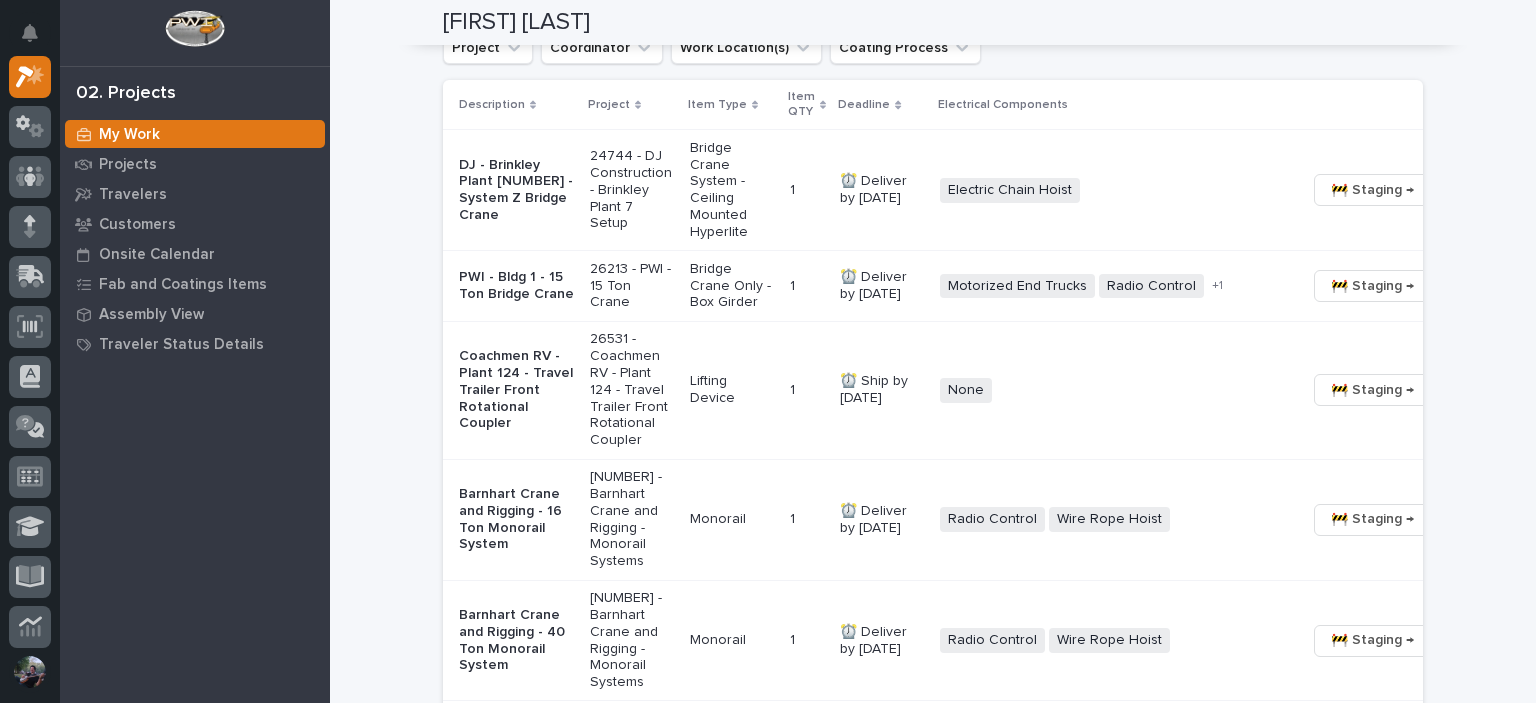 click on "⏰ Deliver by [DATE]" at bounding box center [882, 286] 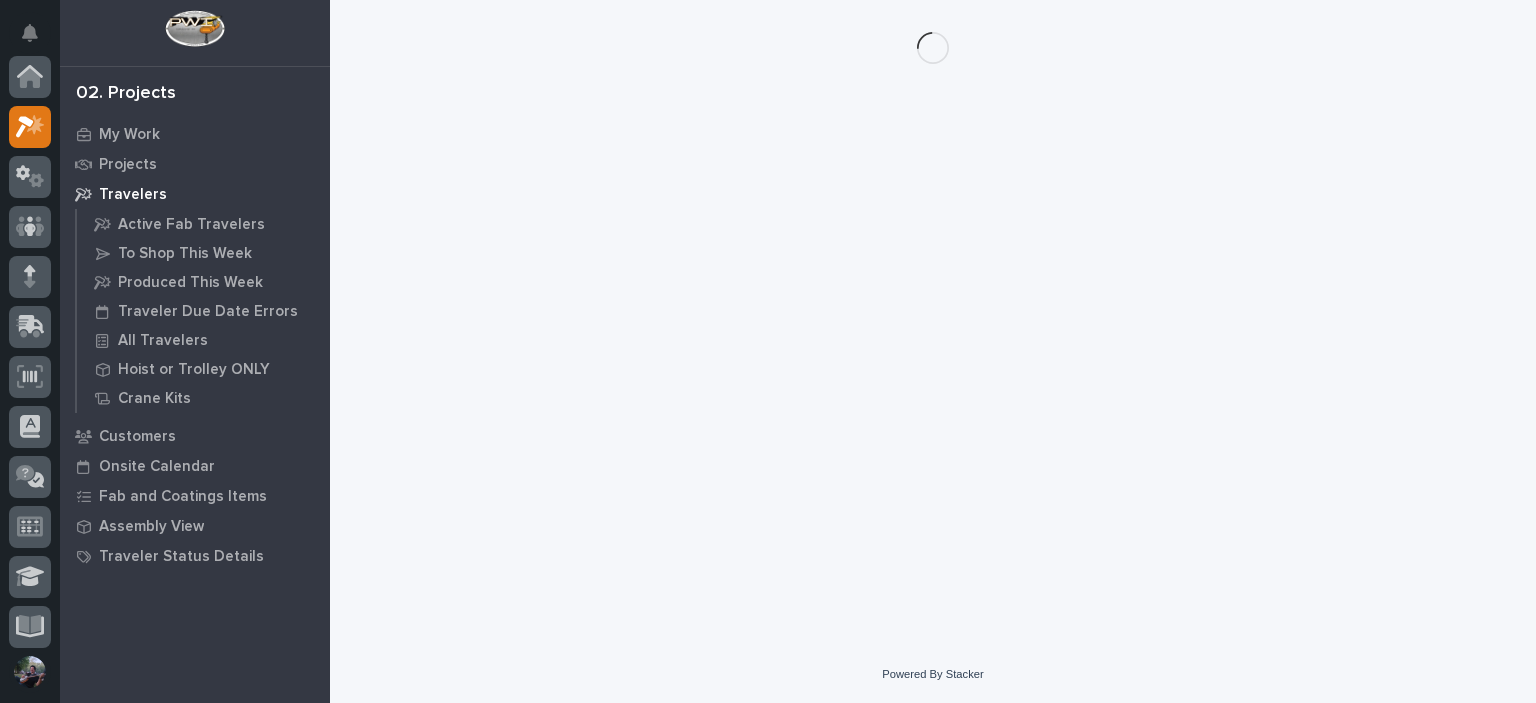 scroll, scrollTop: 0, scrollLeft: 0, axis: both 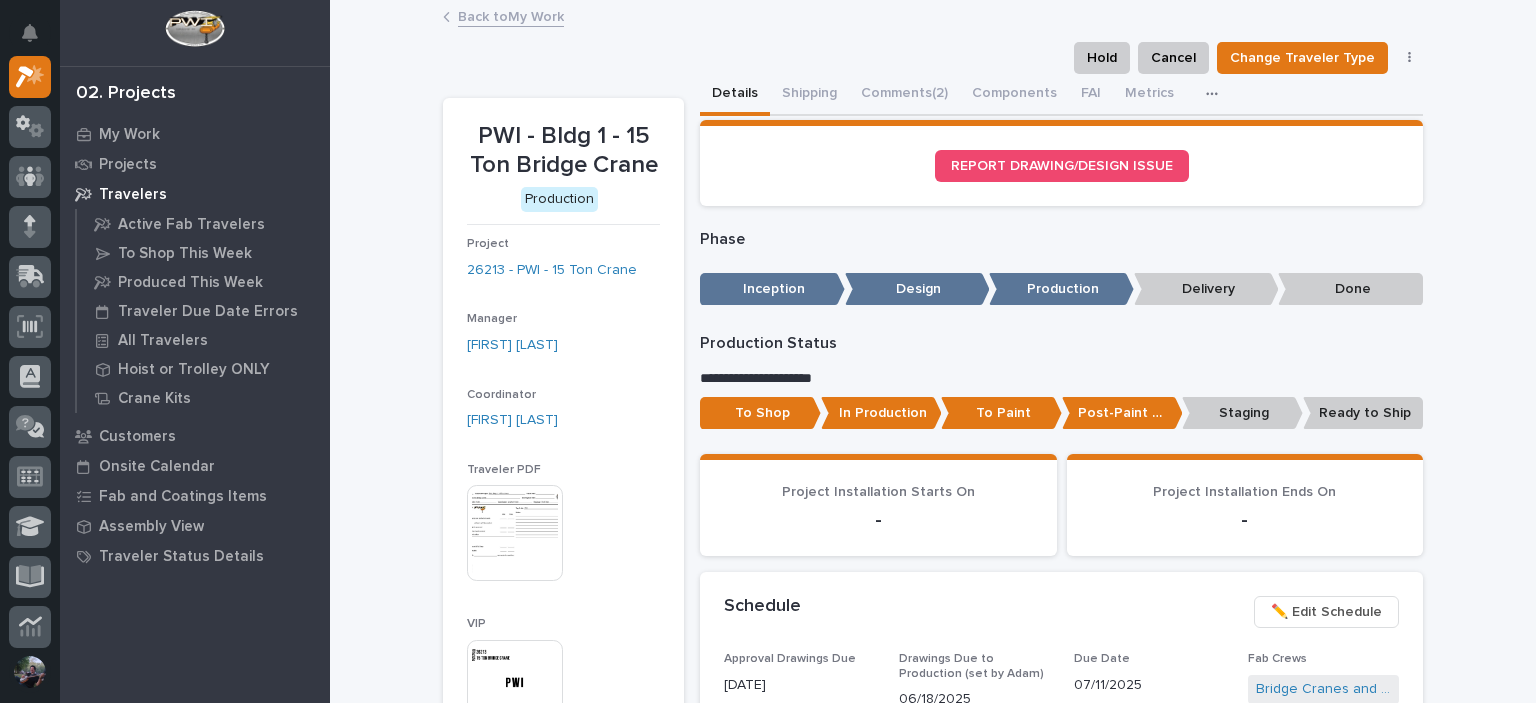 click on "Production Status" at bounding box center [1061, 343] 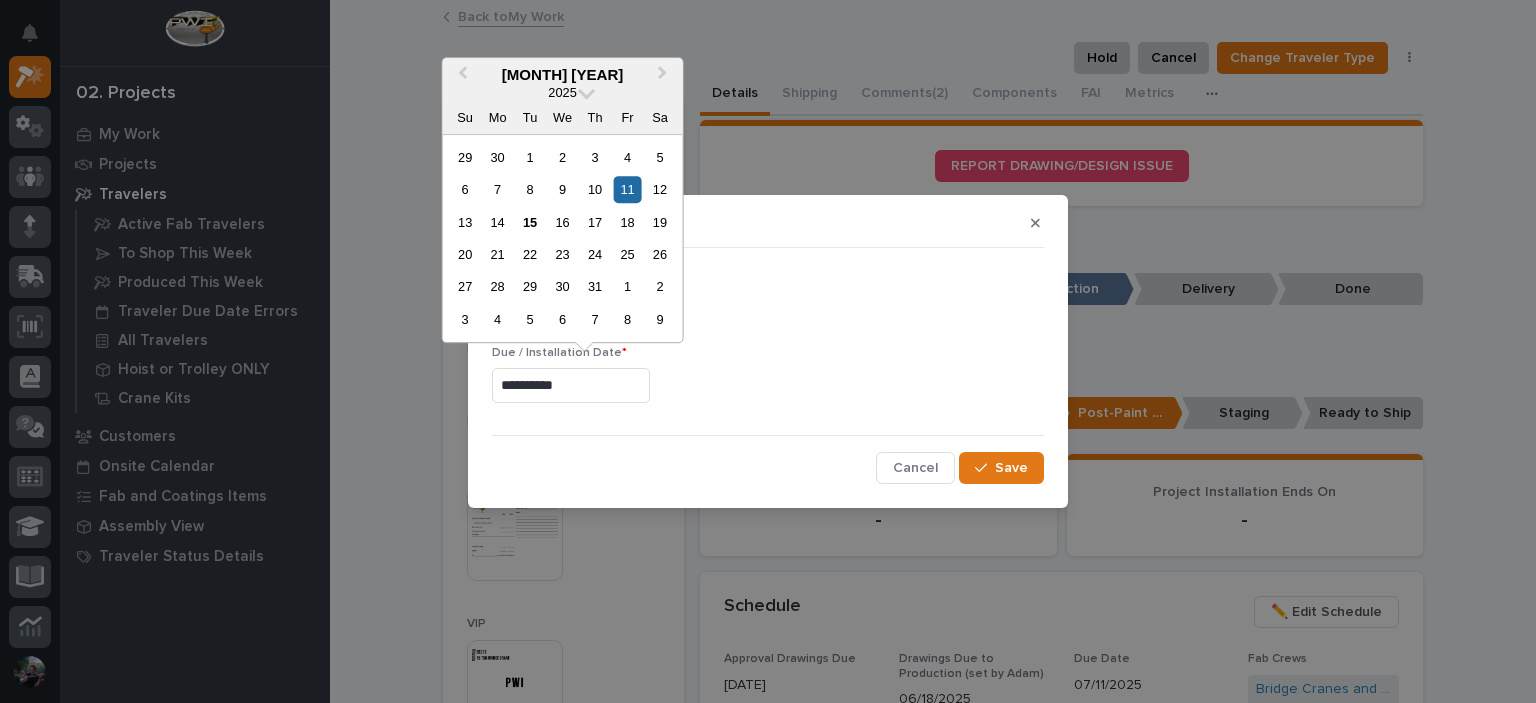 click on "**********" at bounding box center [571, 385] 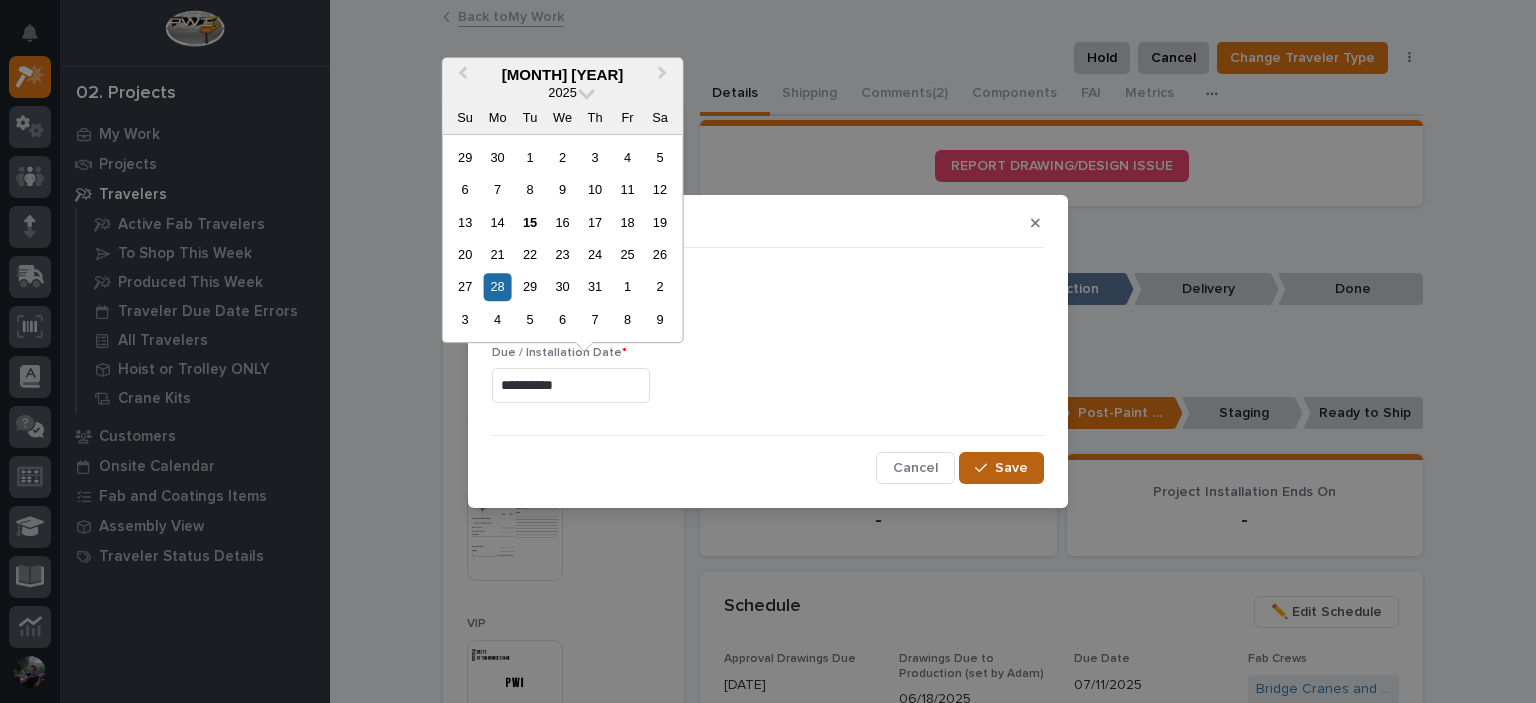 type on "**********" 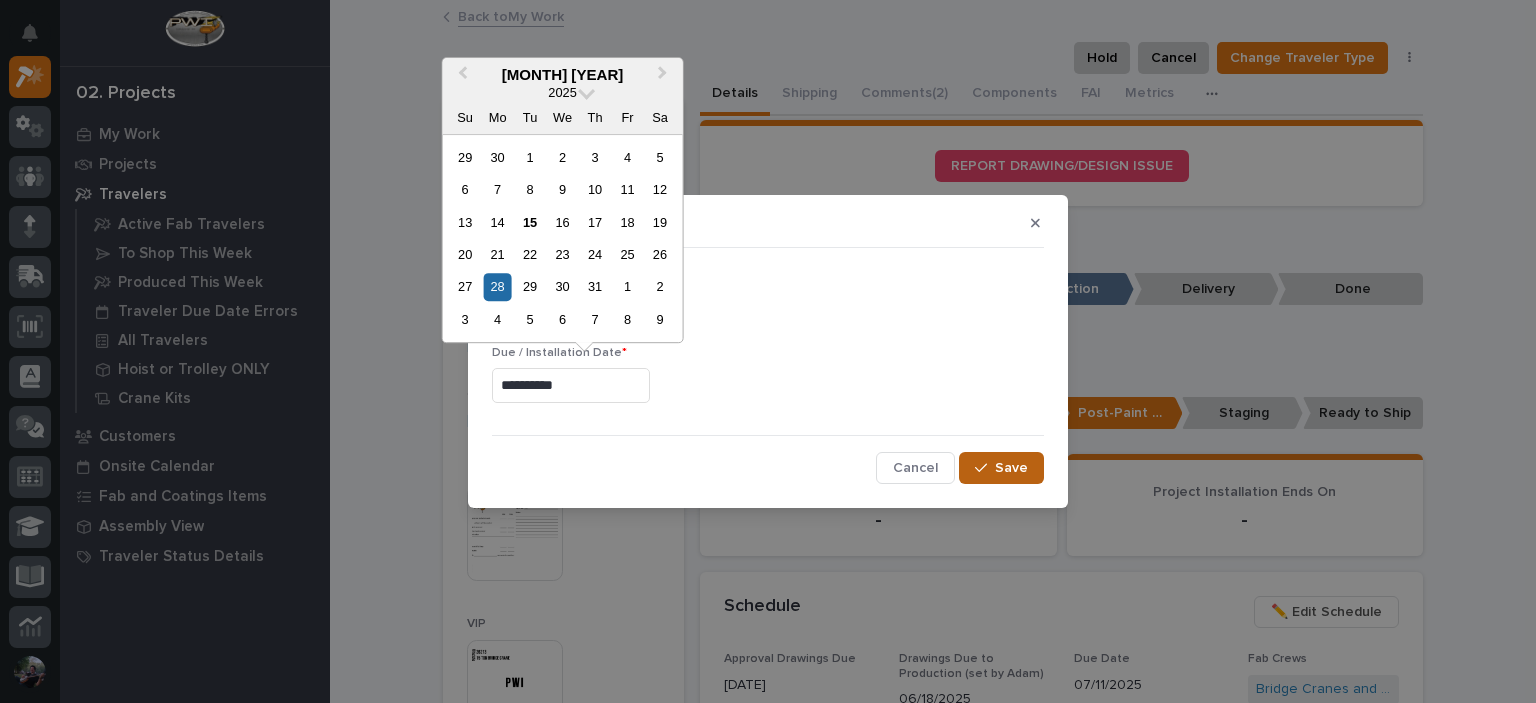 click on "Save" at bounding box center [1011, 468] 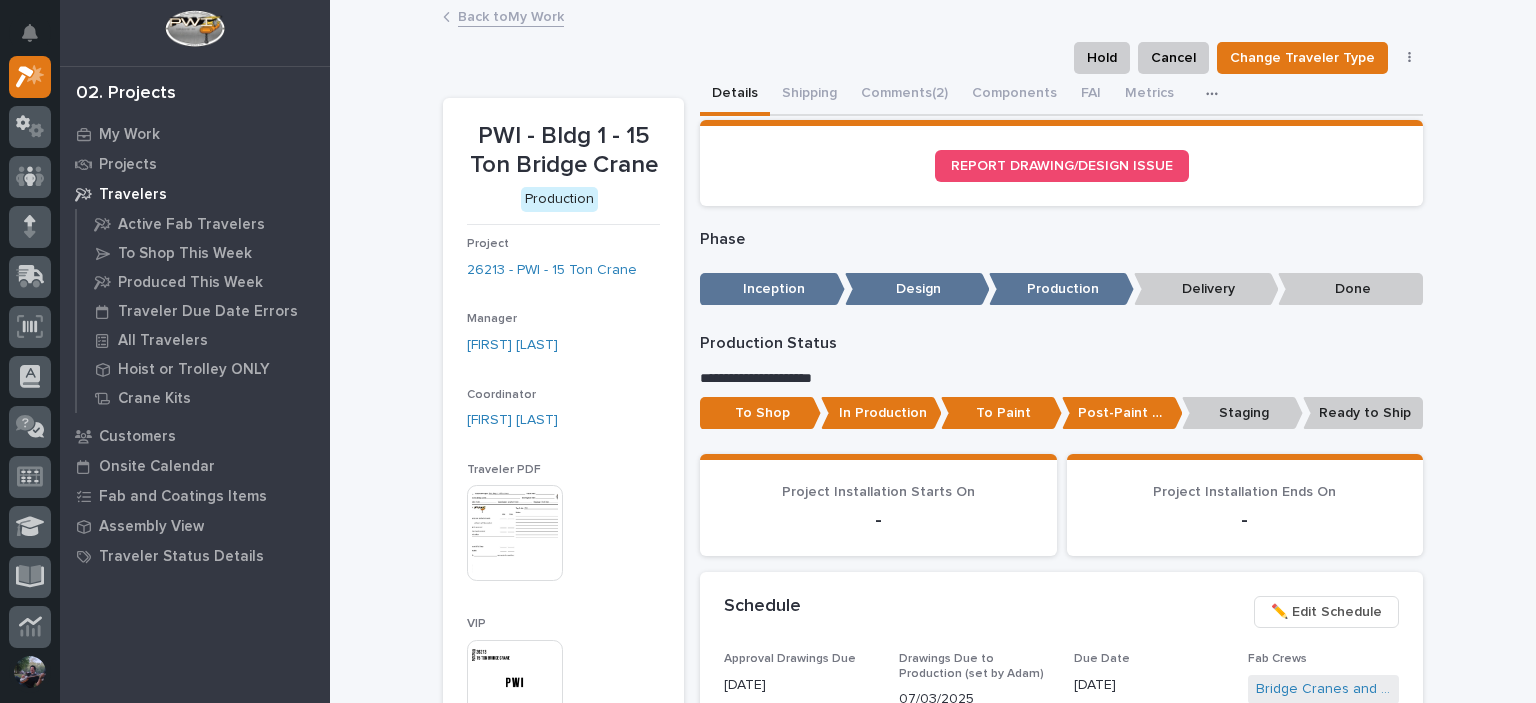 click on "Back to  My Work" at bounding box center (511, 15) 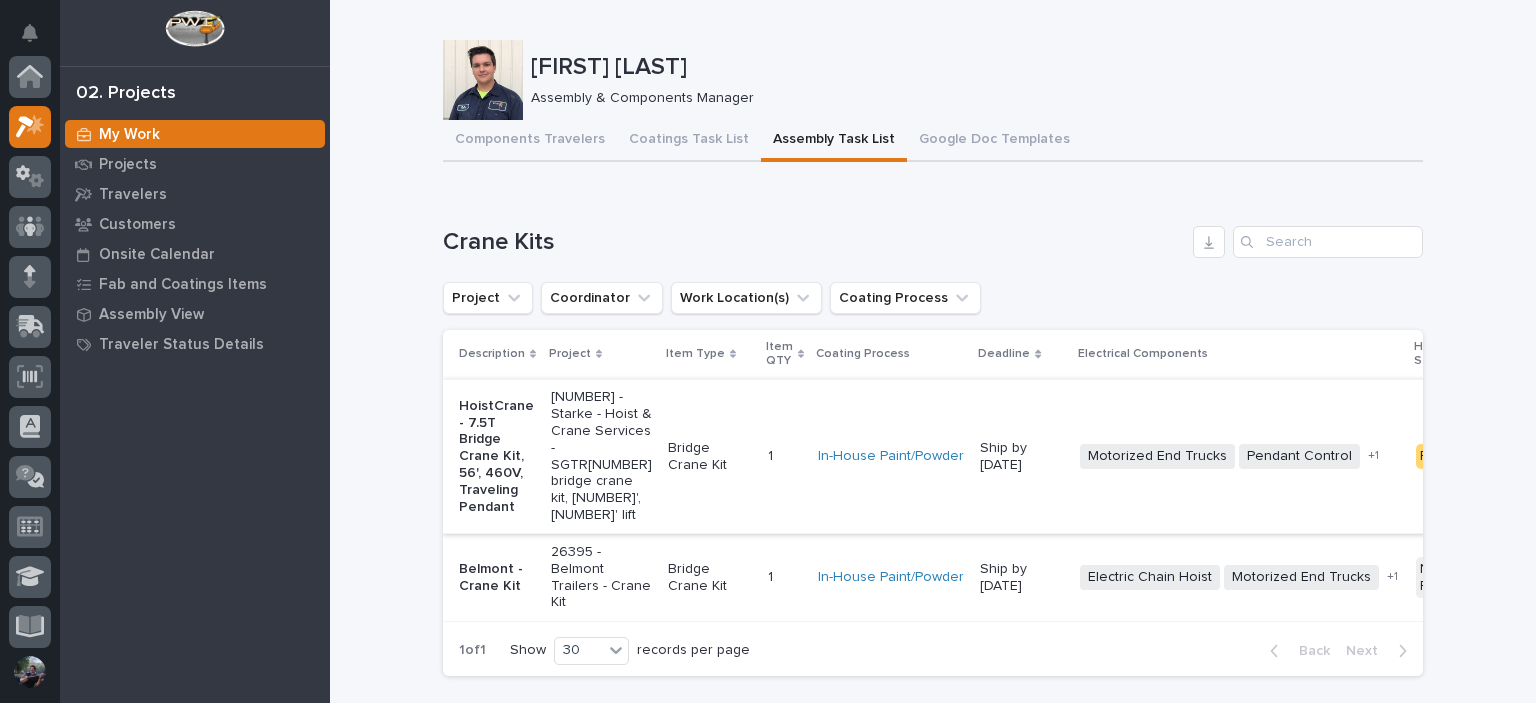scroll, scrollTop: 50, scrollLeft: 0, axis: vertical 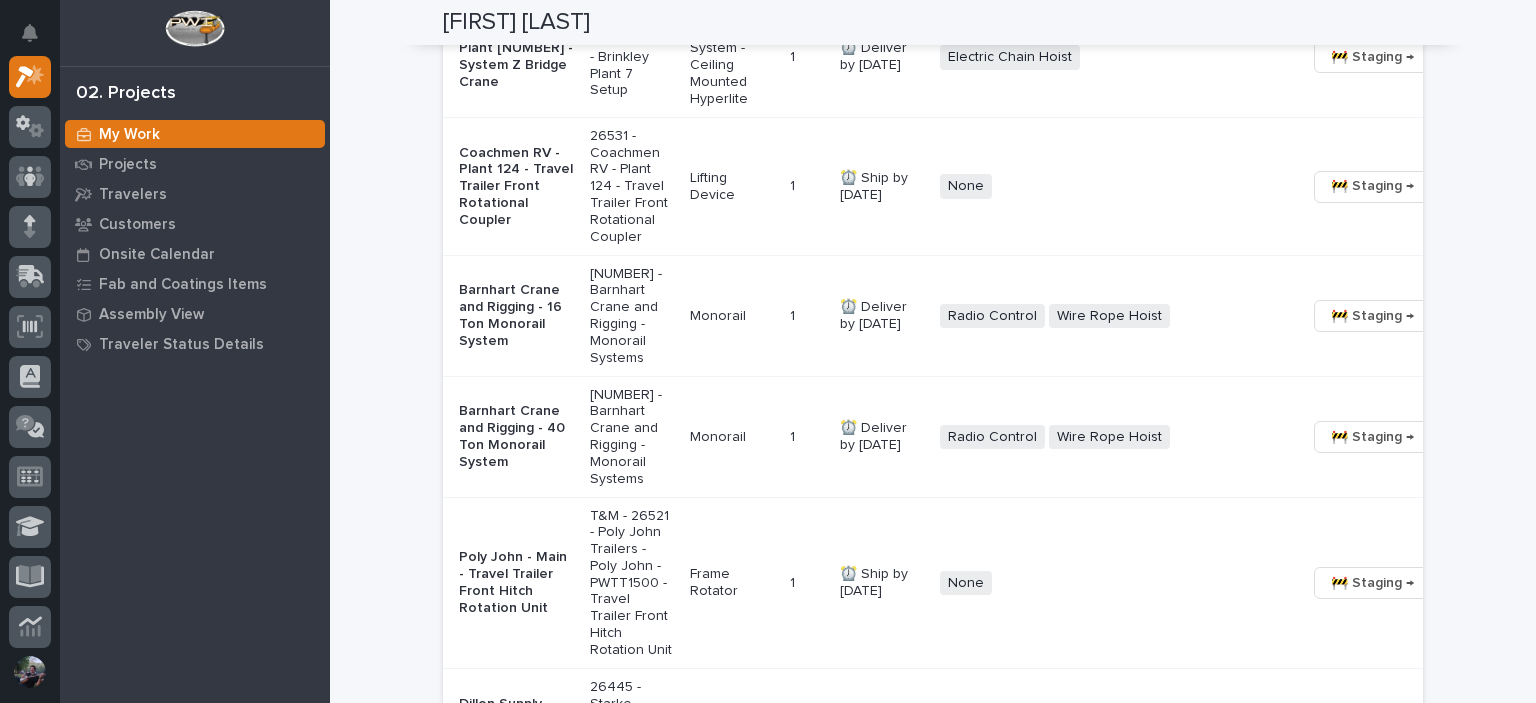 click on "Frame Rotator" at bounding box center (732, 583) 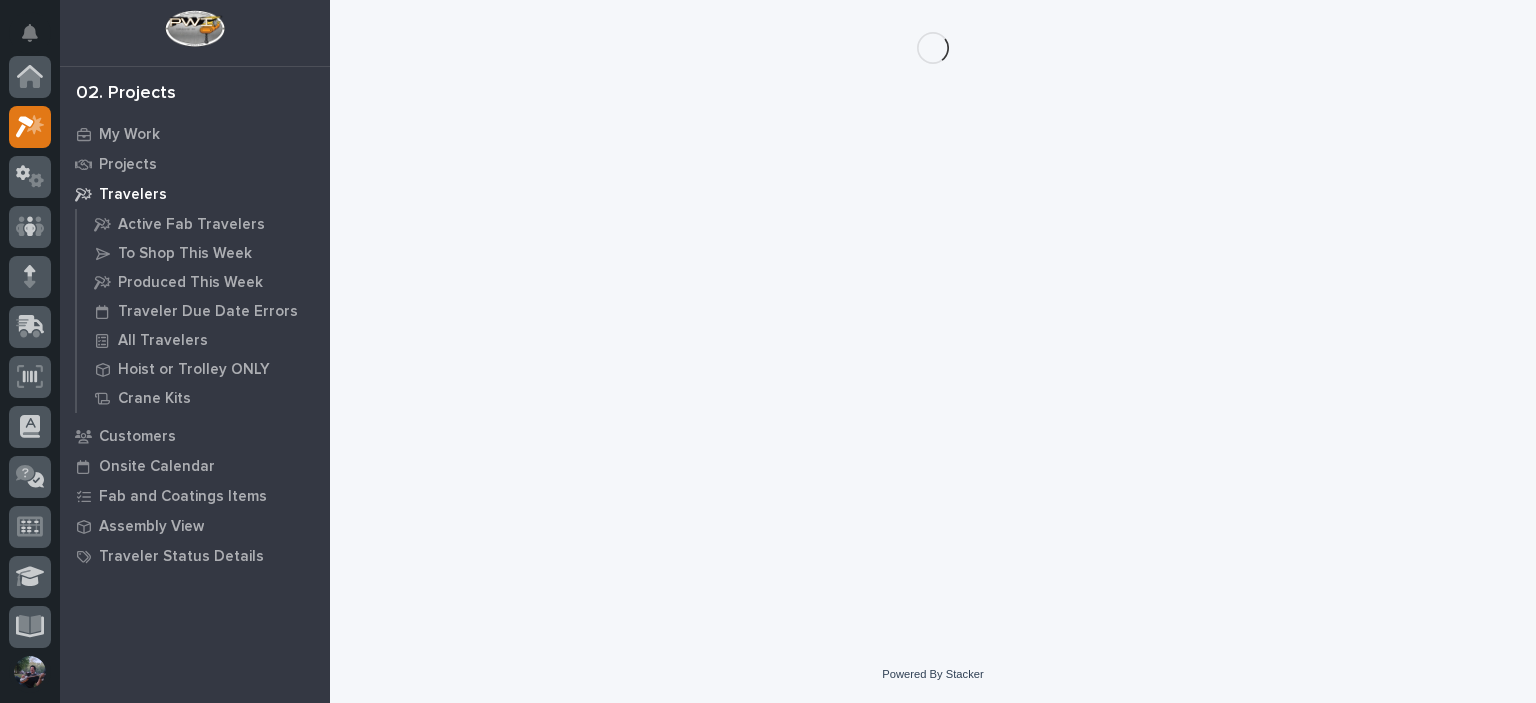 scroll, scrollTop: 0, scrollLeft: 0, axis: both 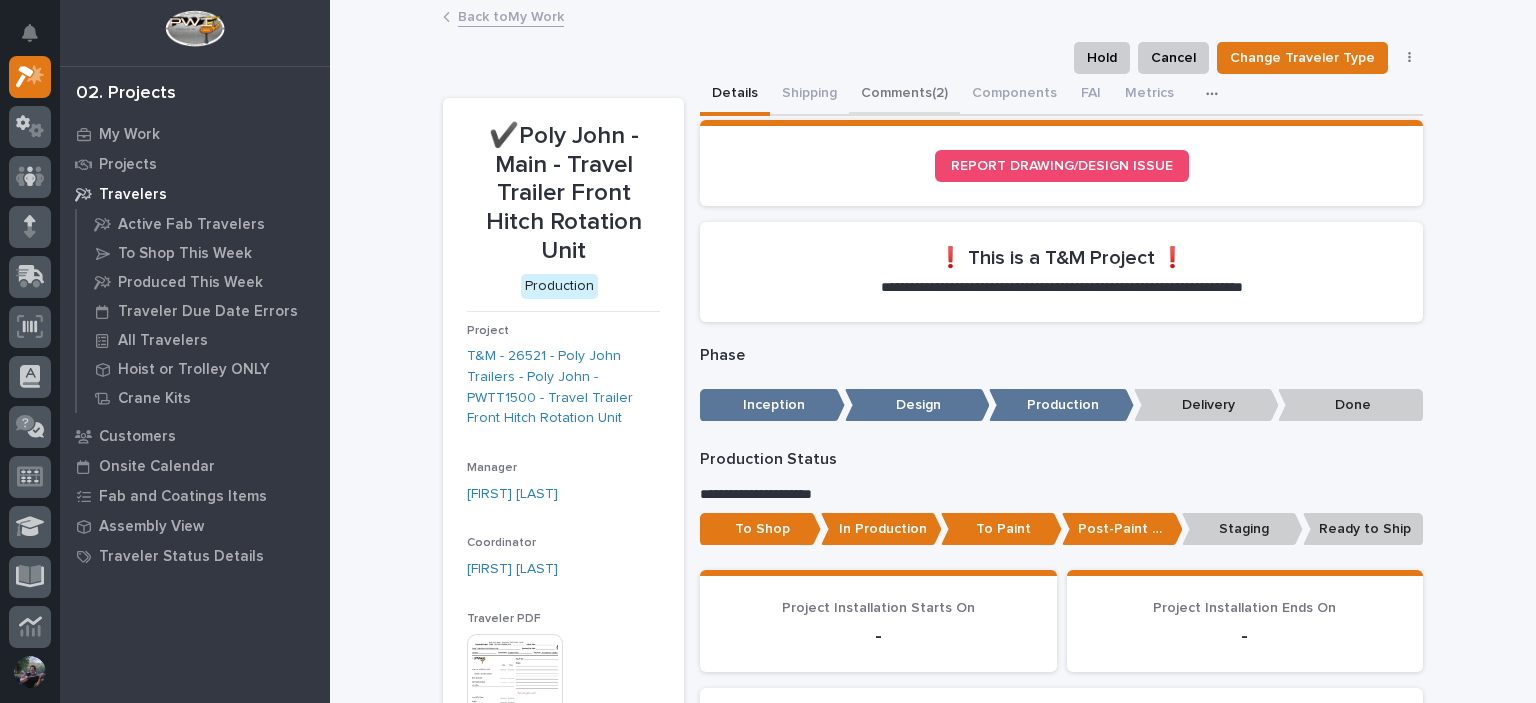 click on "Comments  (2)" at bounding box center (904, 95) 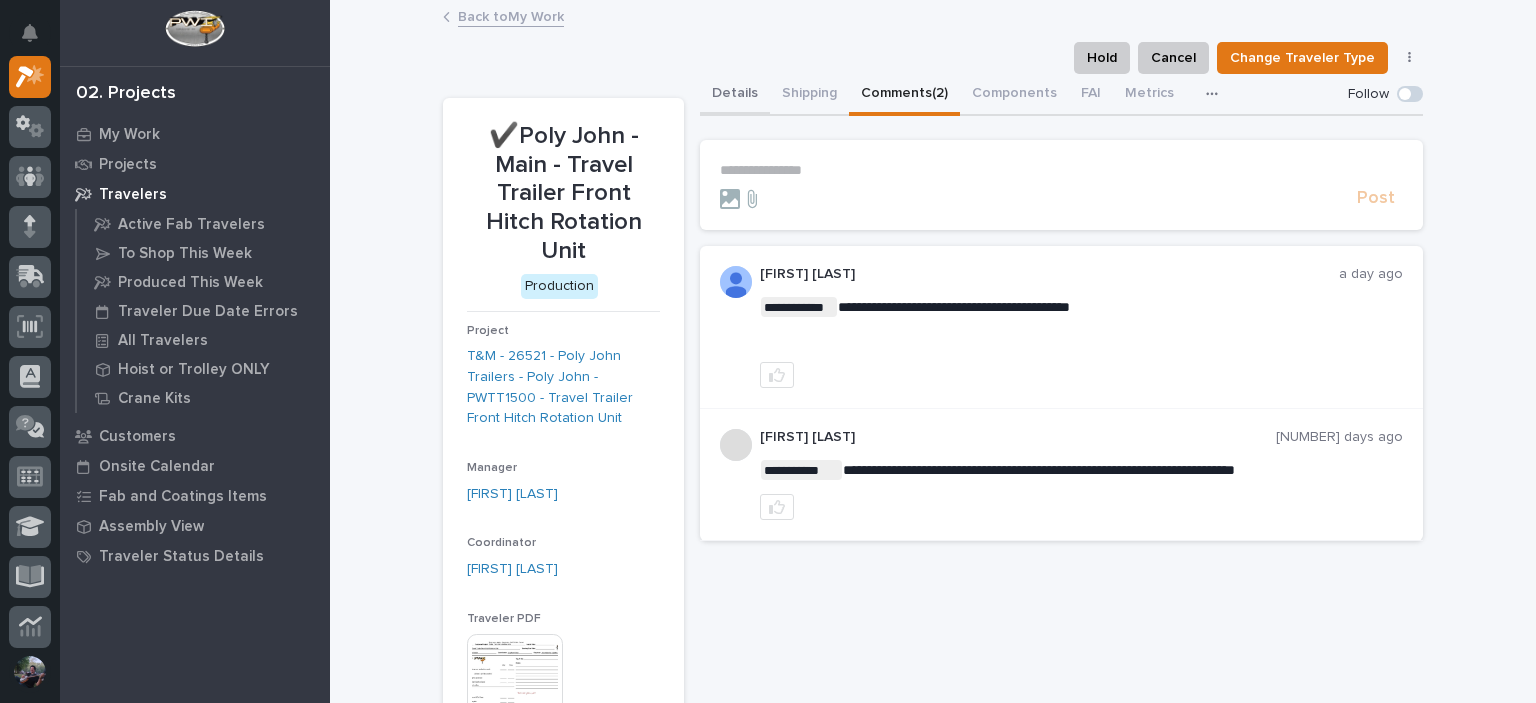 click on "Details" at bounding box center (735, 95) 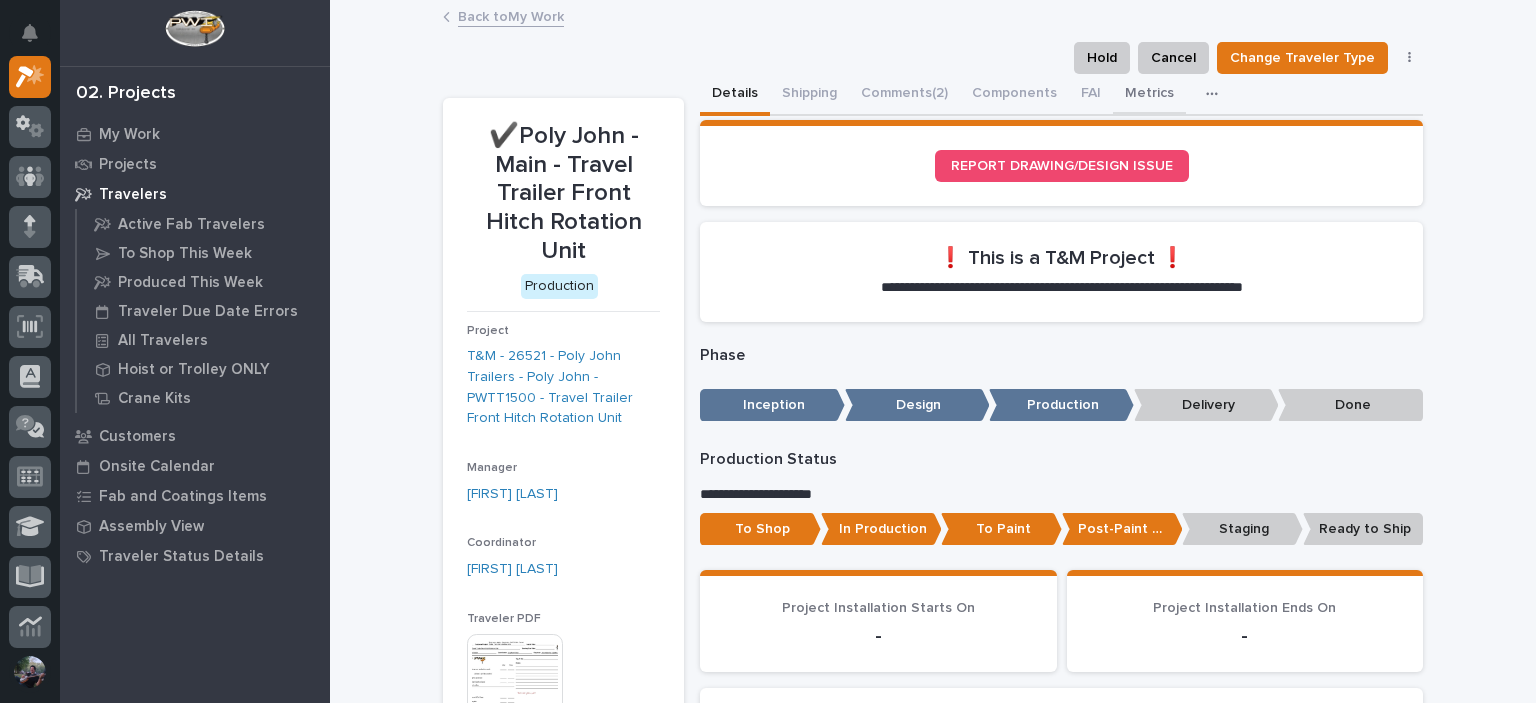 click on "Metrics" at bounding box center [1149, 95] 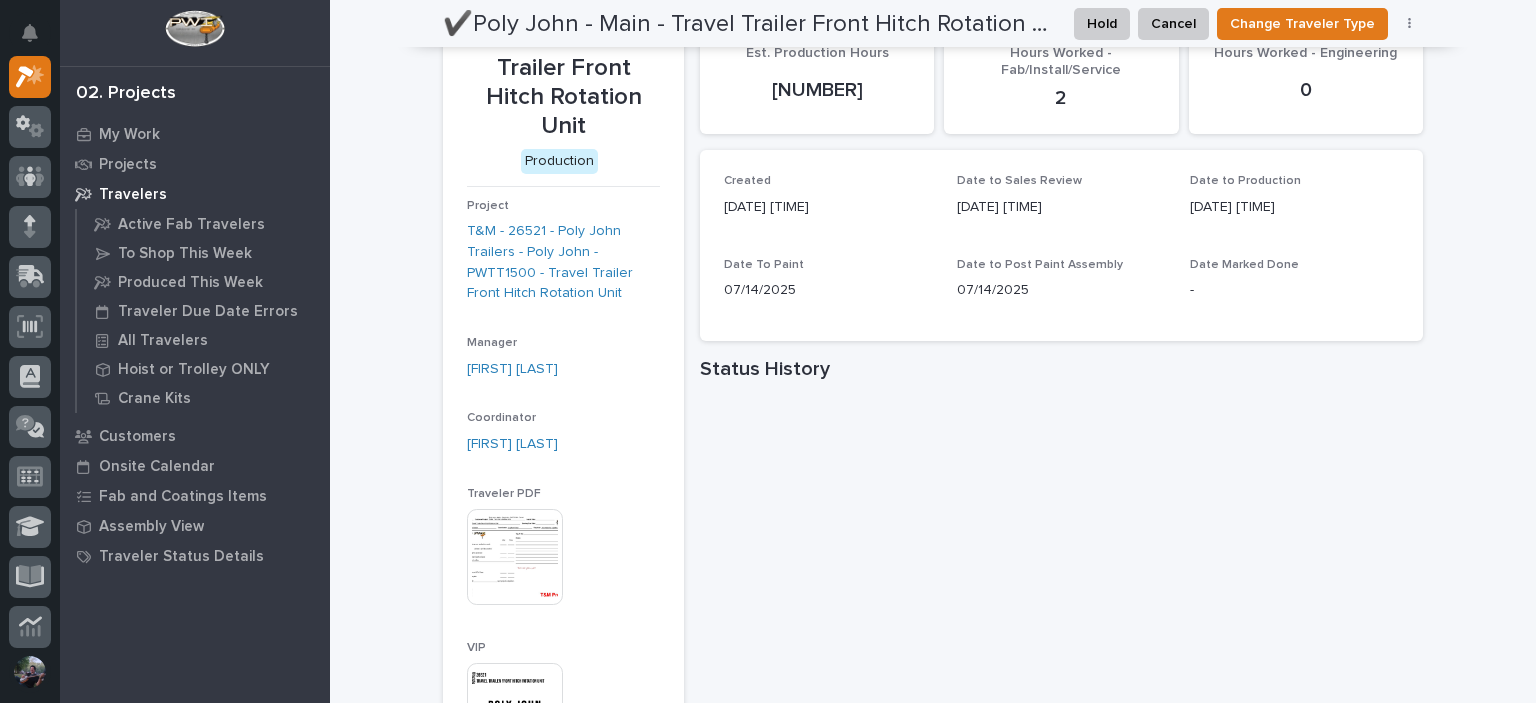 scroll, scrollTop: 0, scrollLeft: 0, axis: both 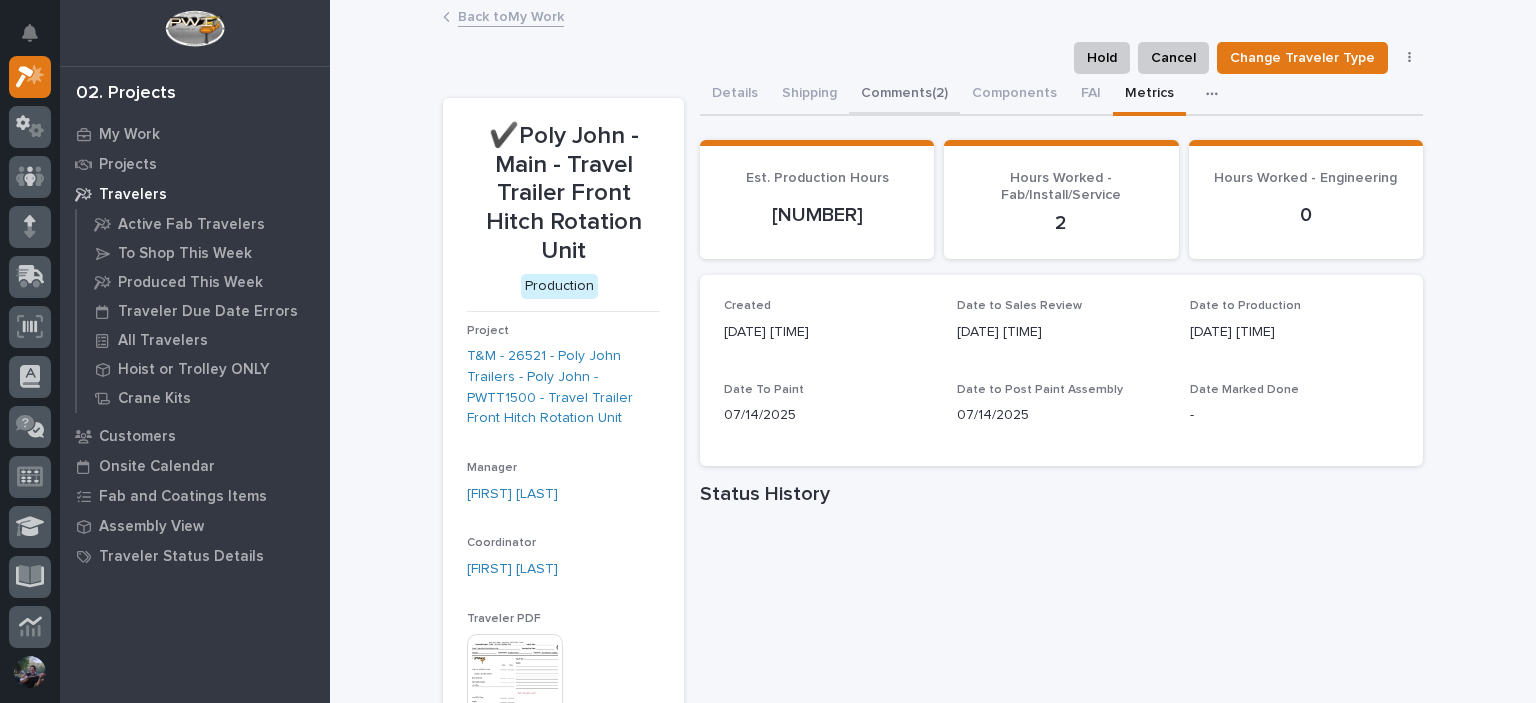click on "Comments  (2)" at bounding box center [904, 95] 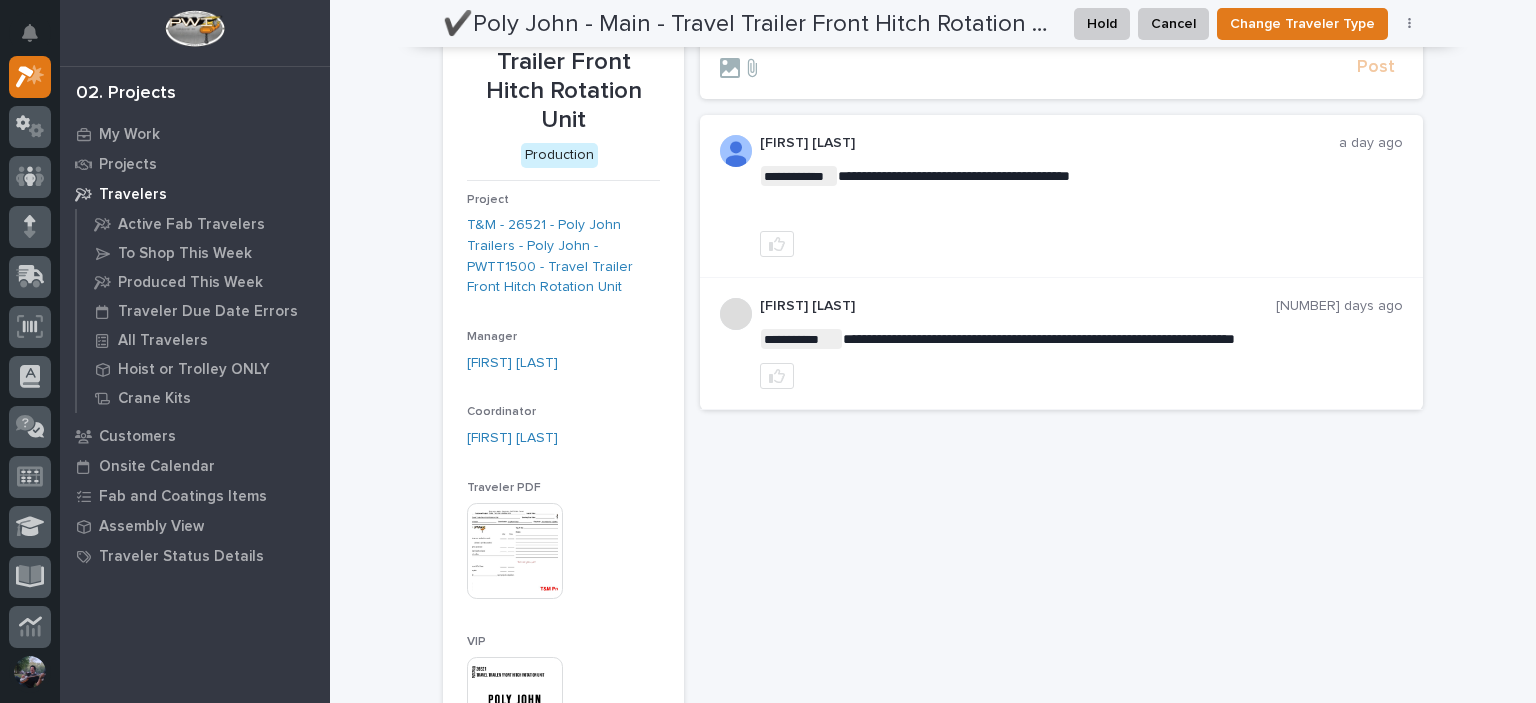 scroll, scrollTop: 0, scrollLeft: 0, axis: both 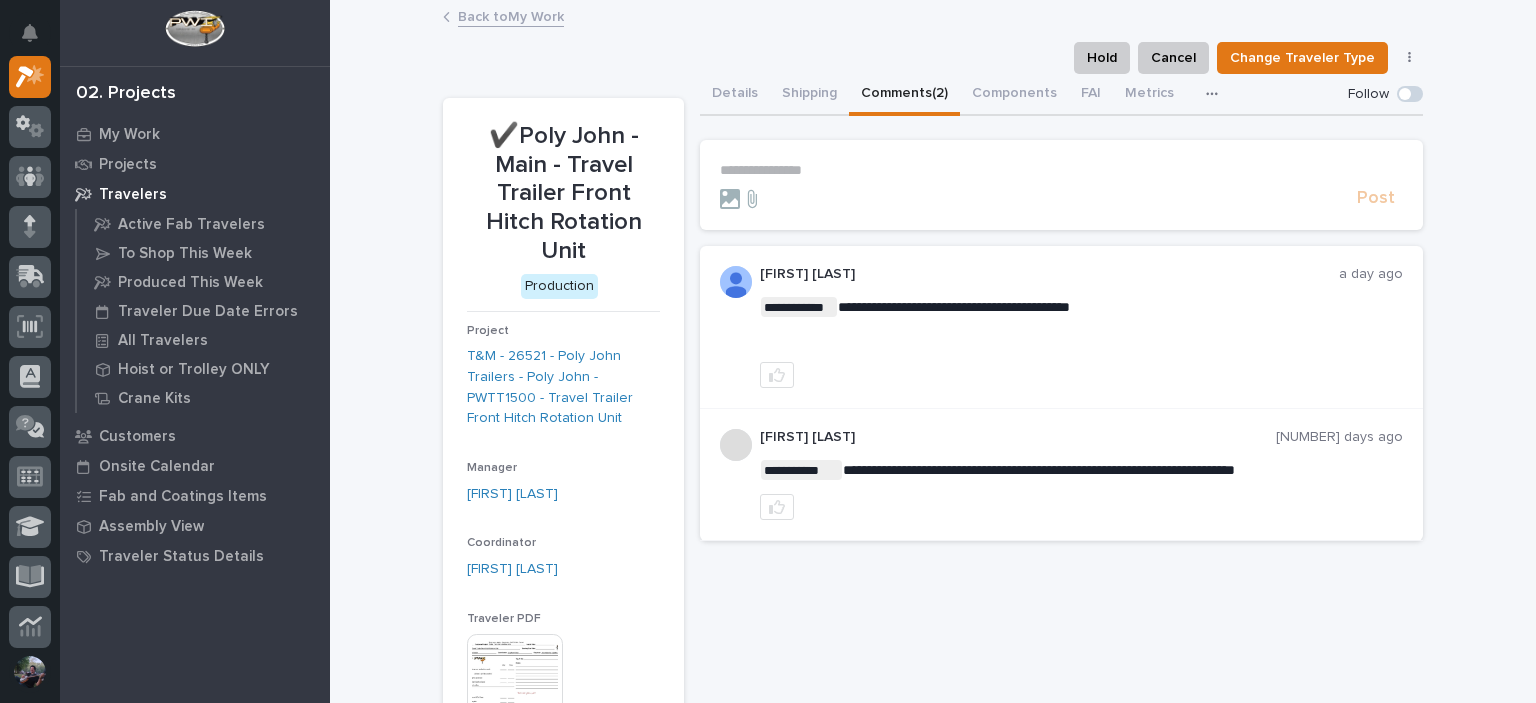 click on "**********" at bounding box center (1061, 185) 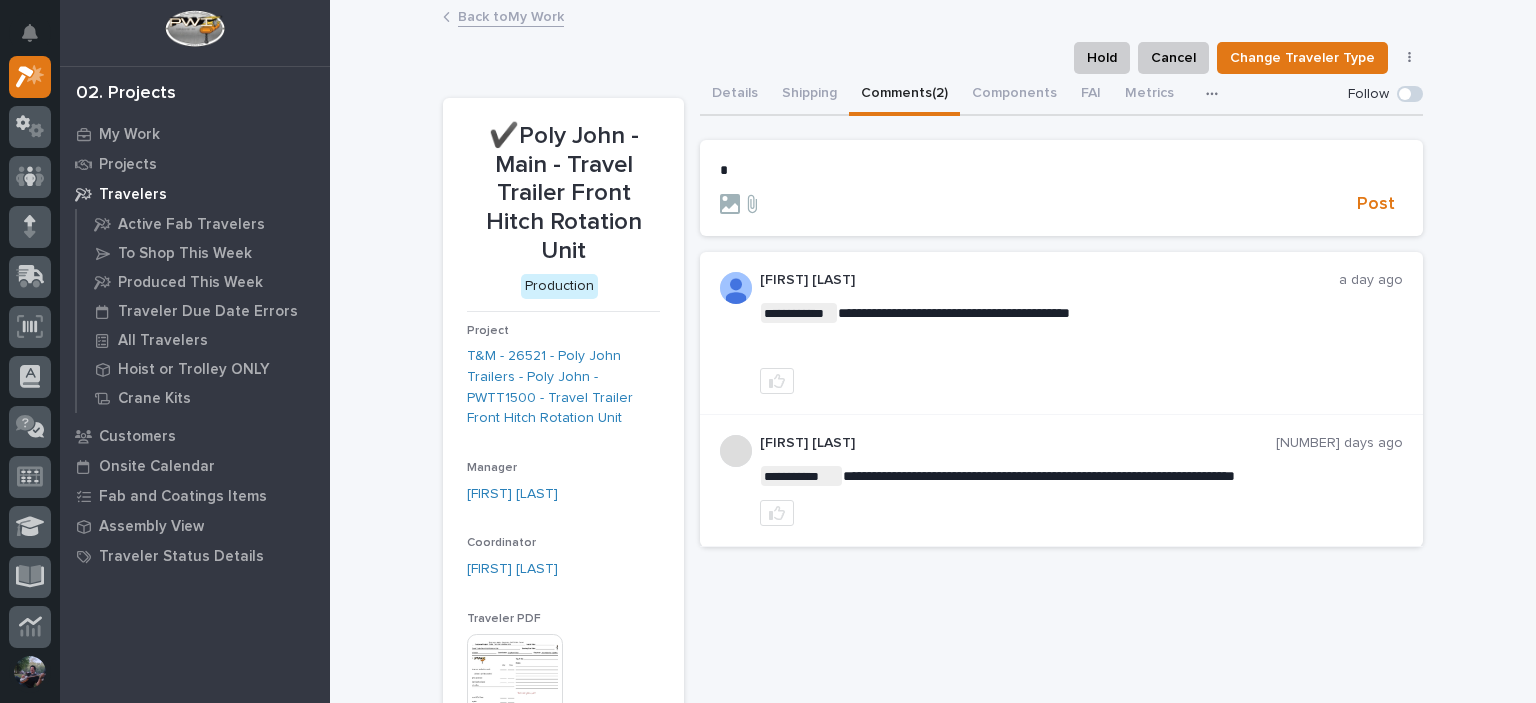 type 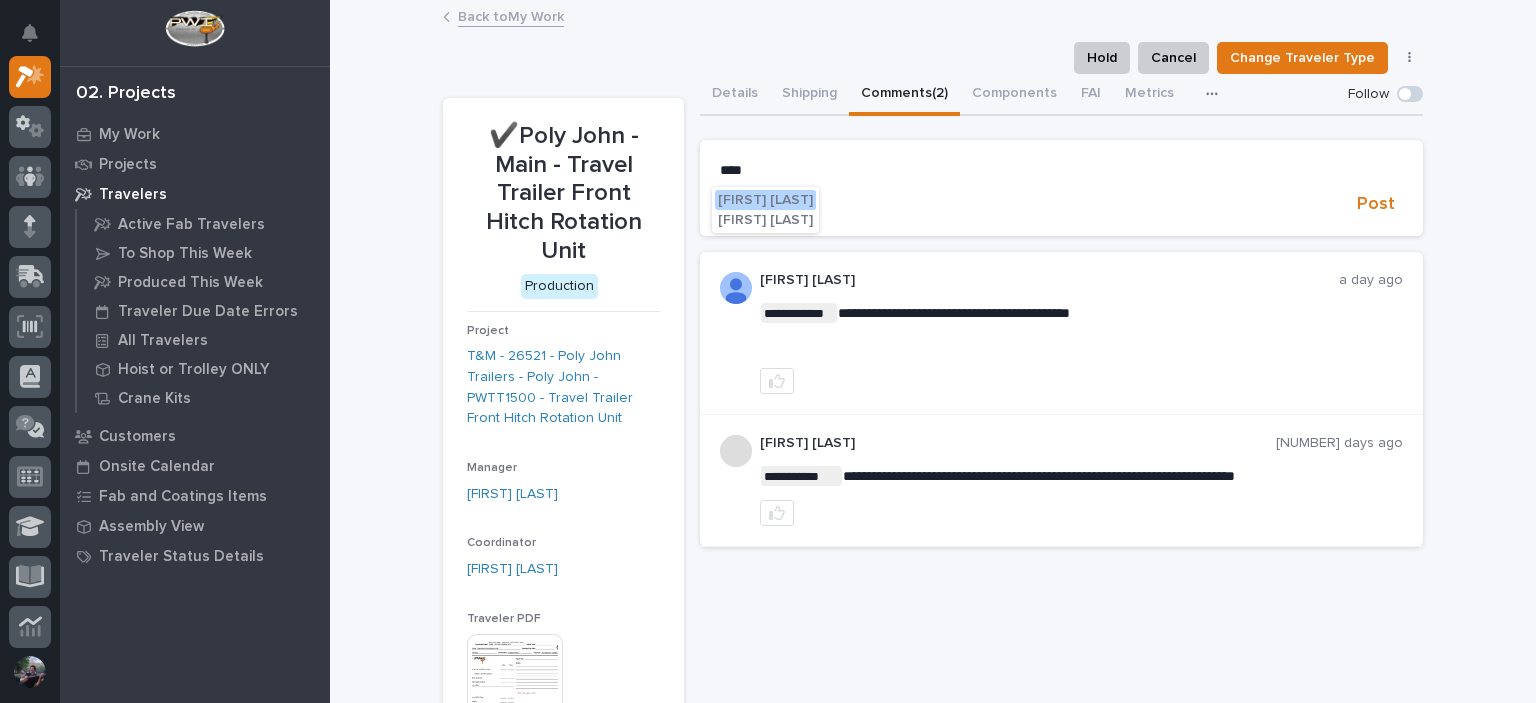 click on "[FIRST] [LAST]" at bounding box center [765, 220] 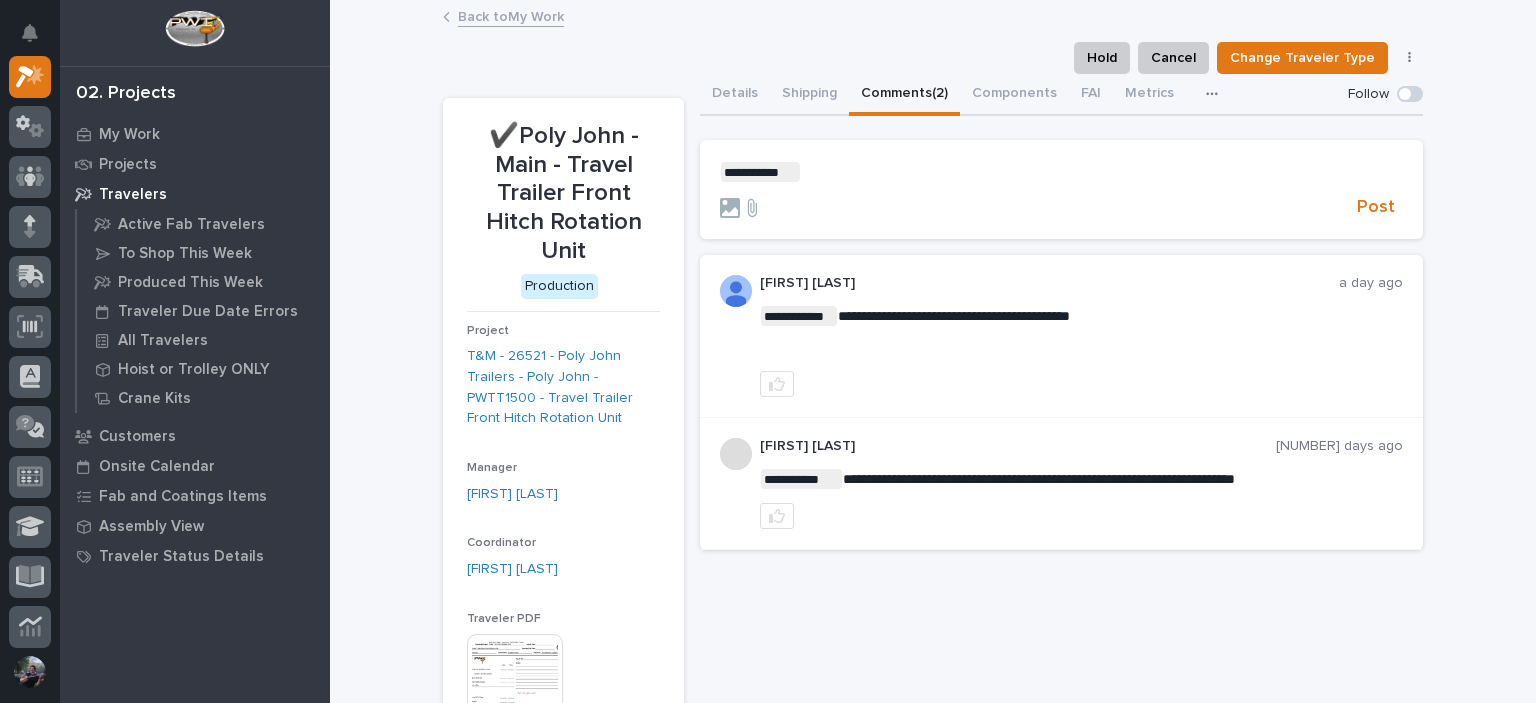 click on "**********" at bounding box center (1061, 172) 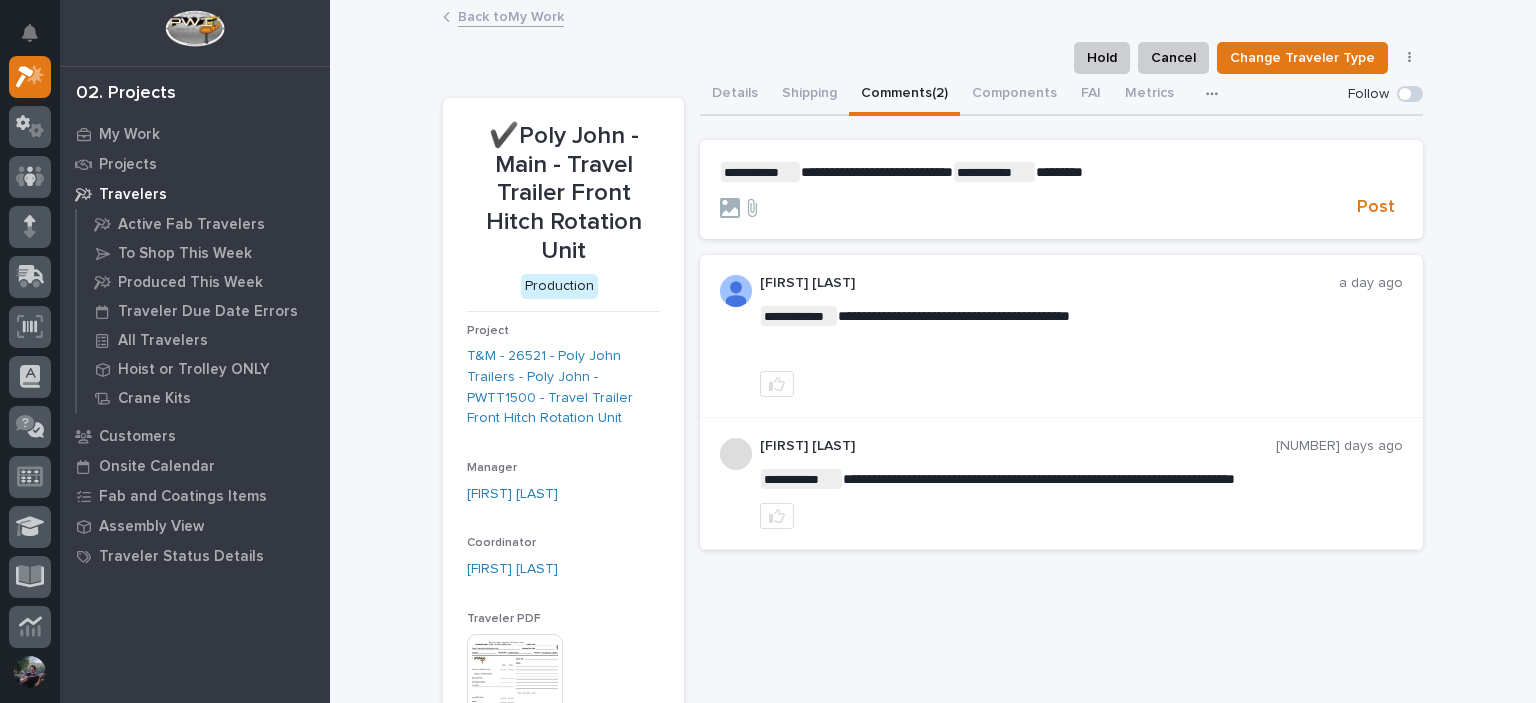 click on "**********" at bounding box center [877, 172] 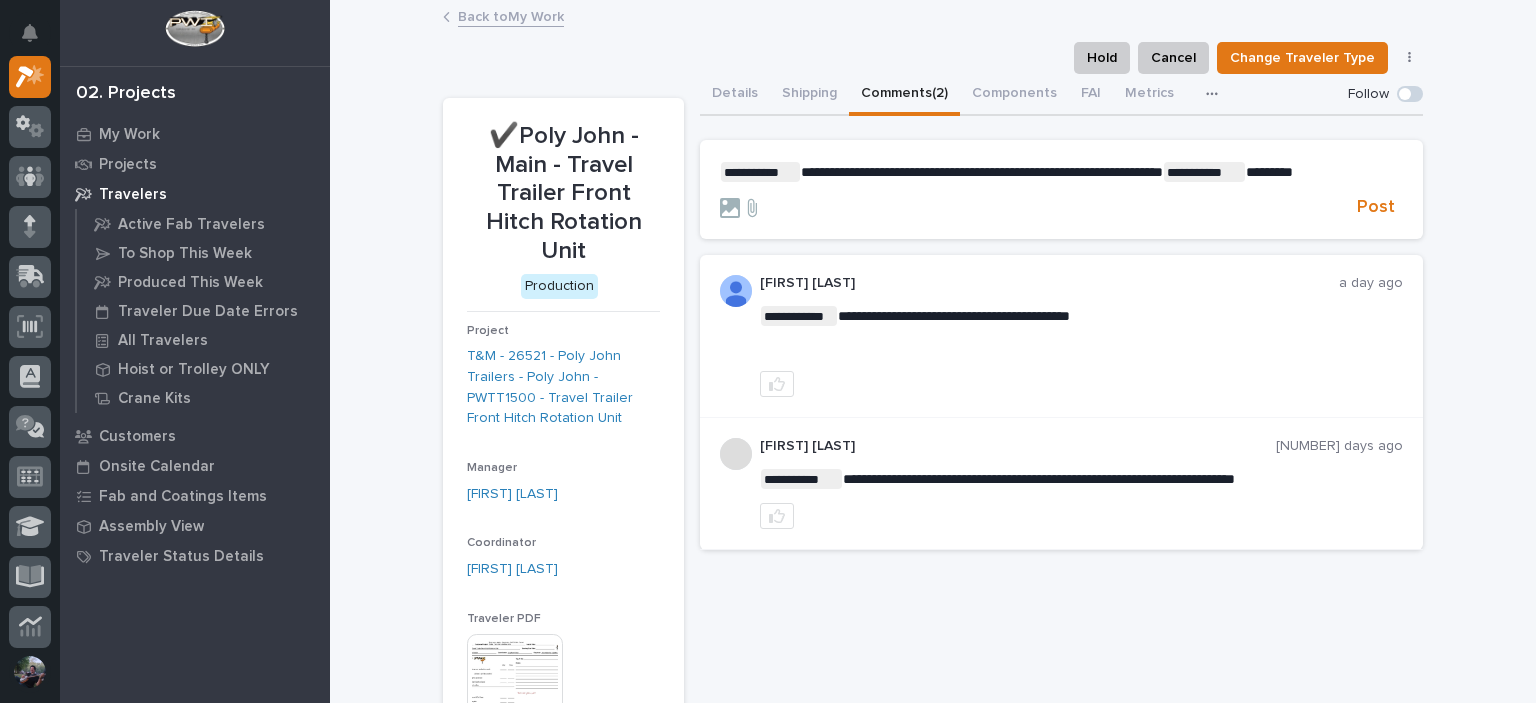 click on "**********" at bounding box center (1061, 172) 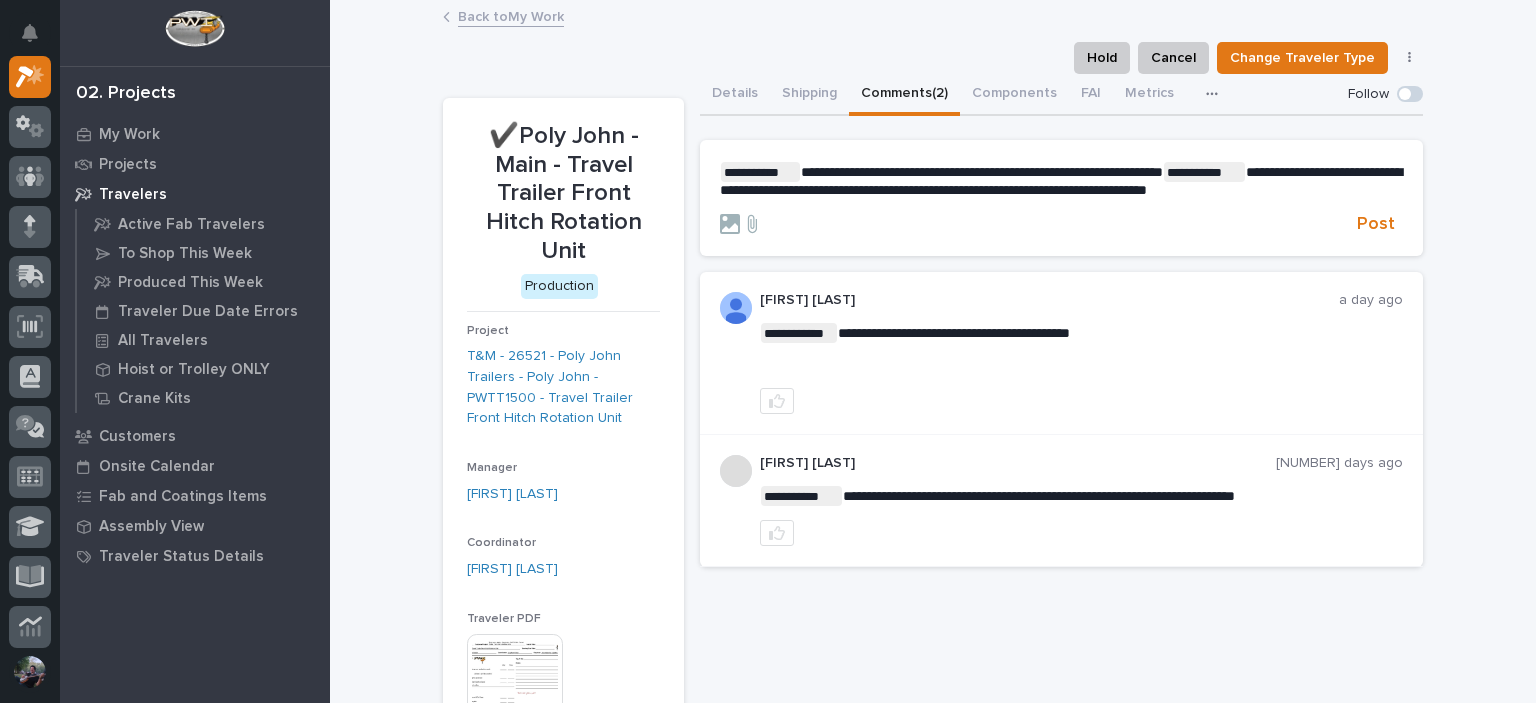 click on "**********" at bounding box center (1061, 181) 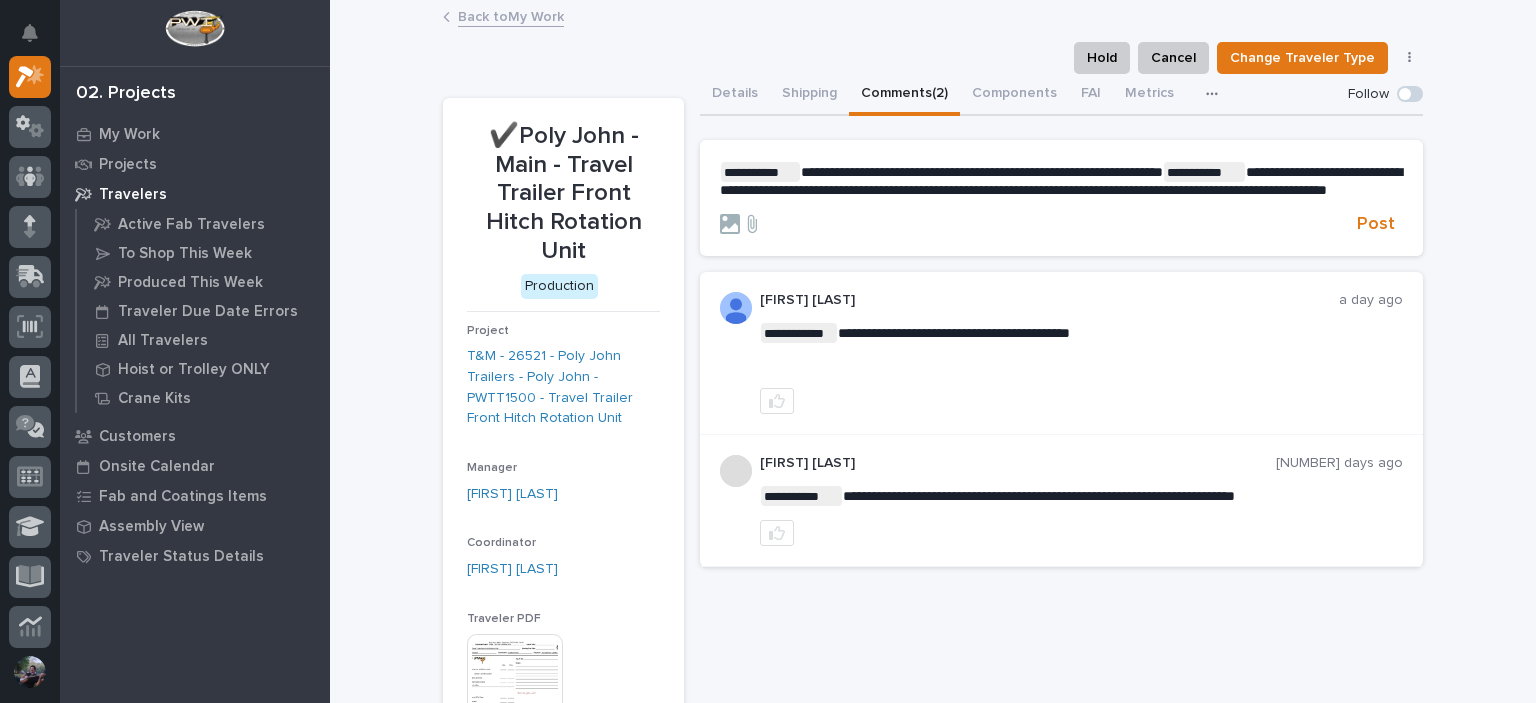 click on "**********" at bounding box center [1061, 180] 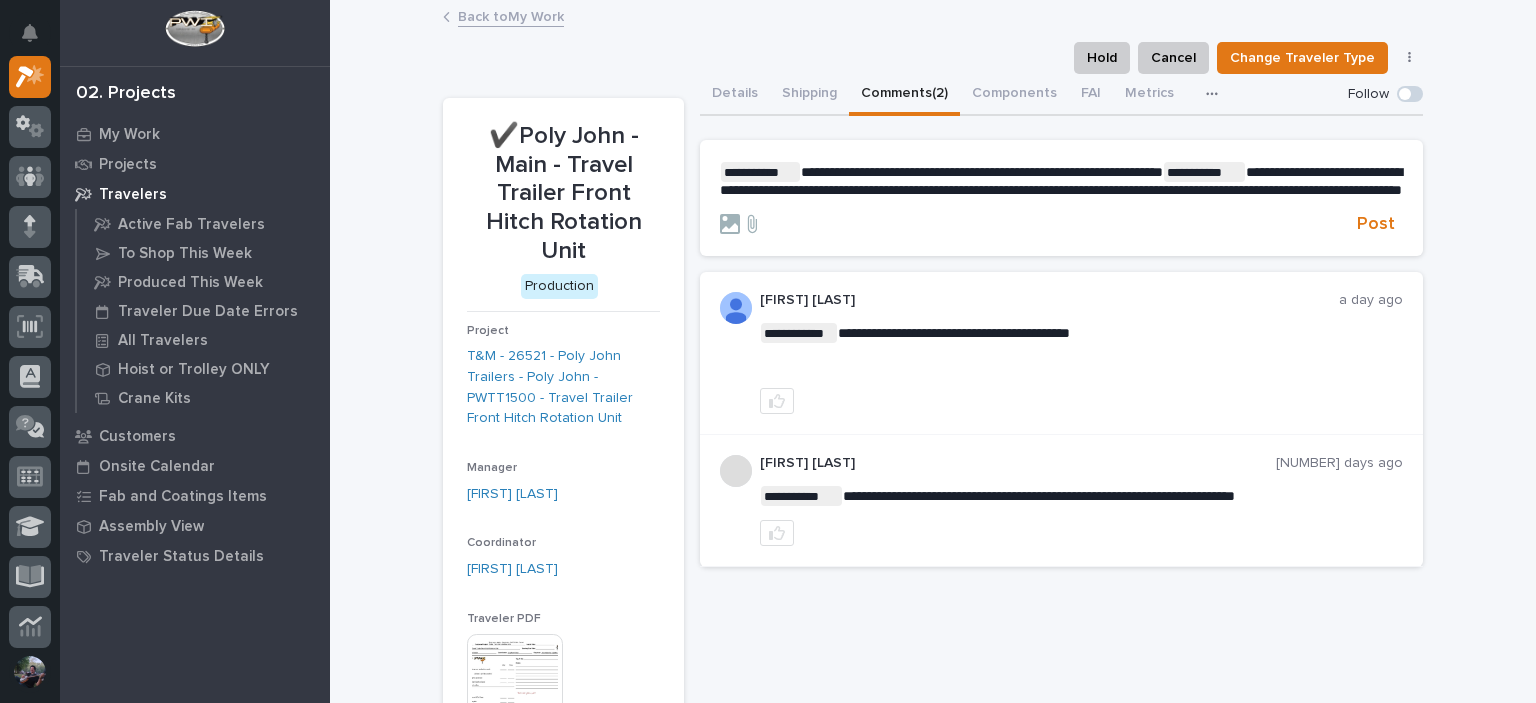 click on "**********" at bounding box center (1061, 180) 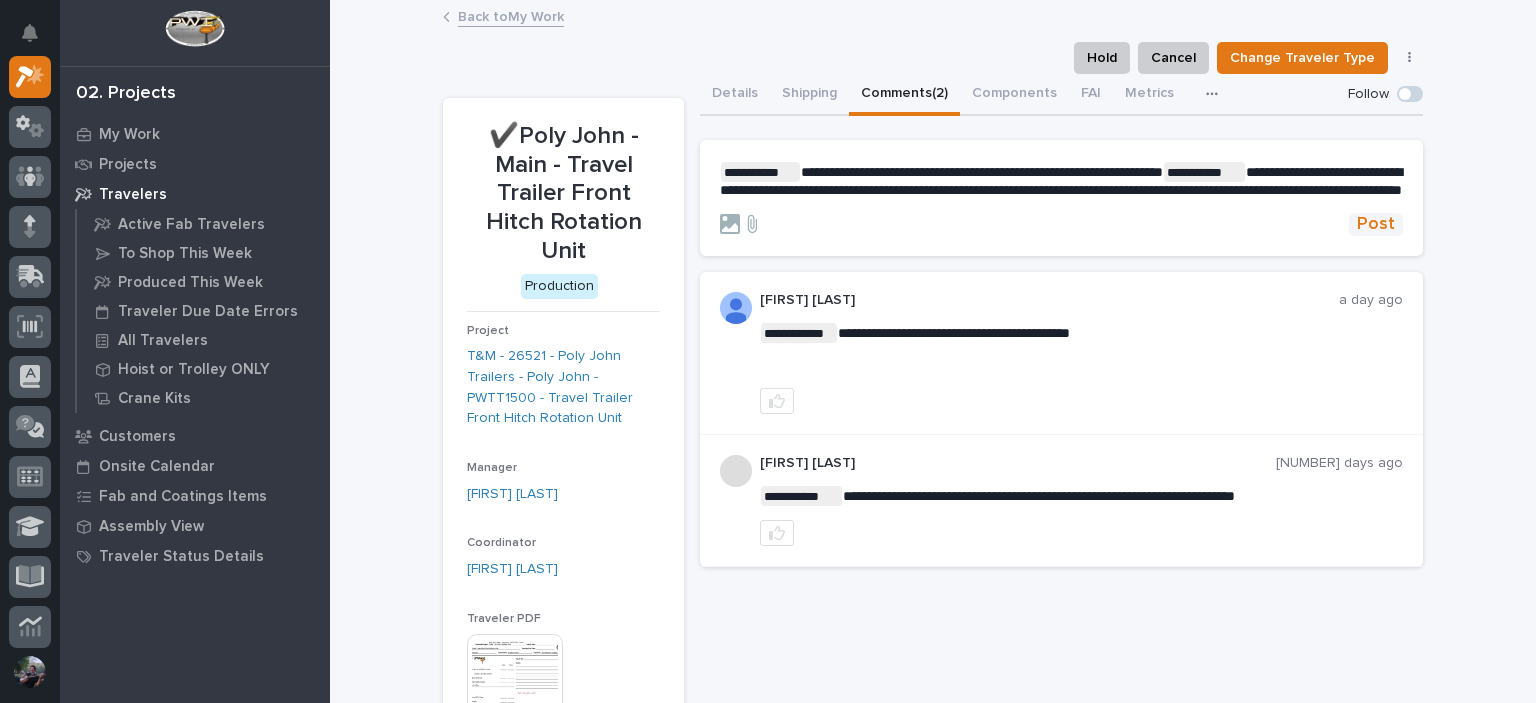 click on "Post" at bounding box center (1376, 224) 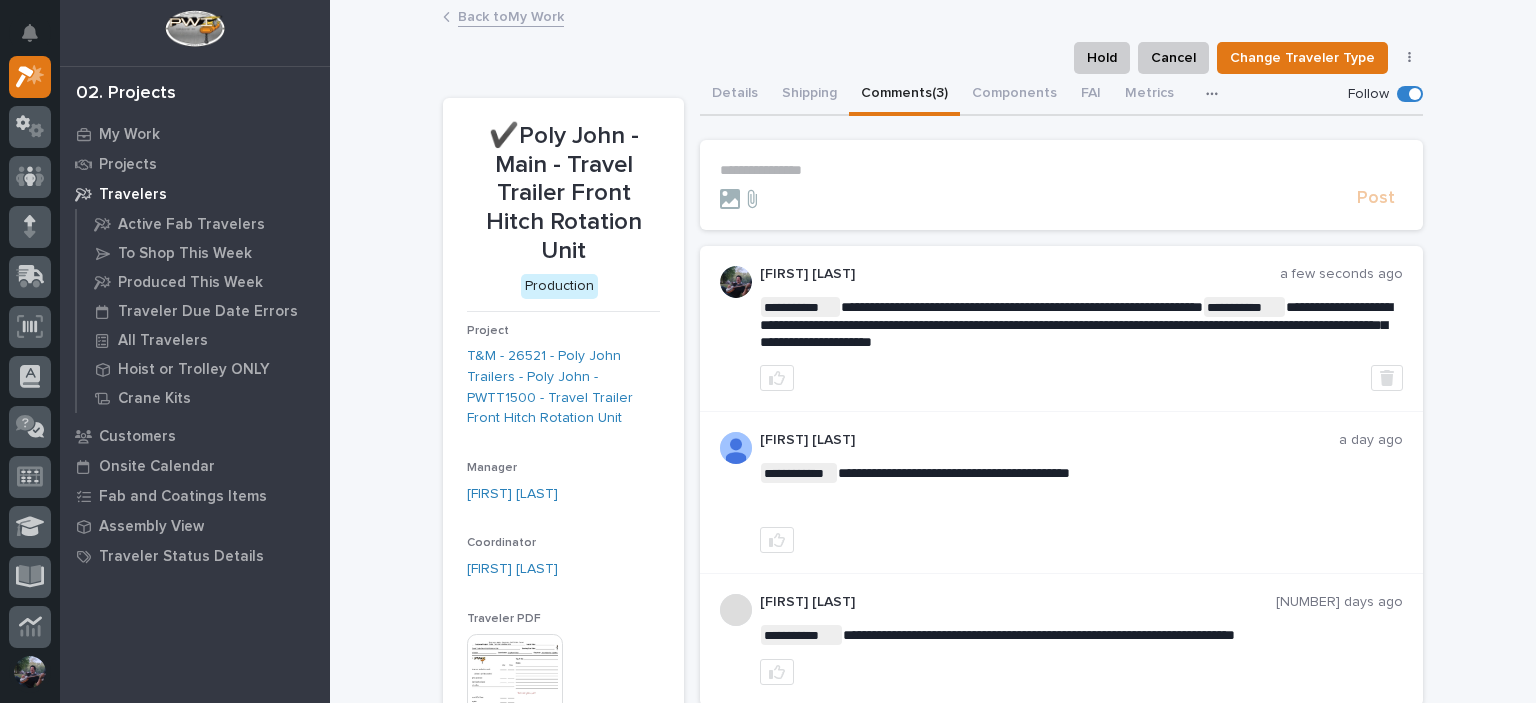 click on "Back to  My Work" at bounding box center [511, 15] 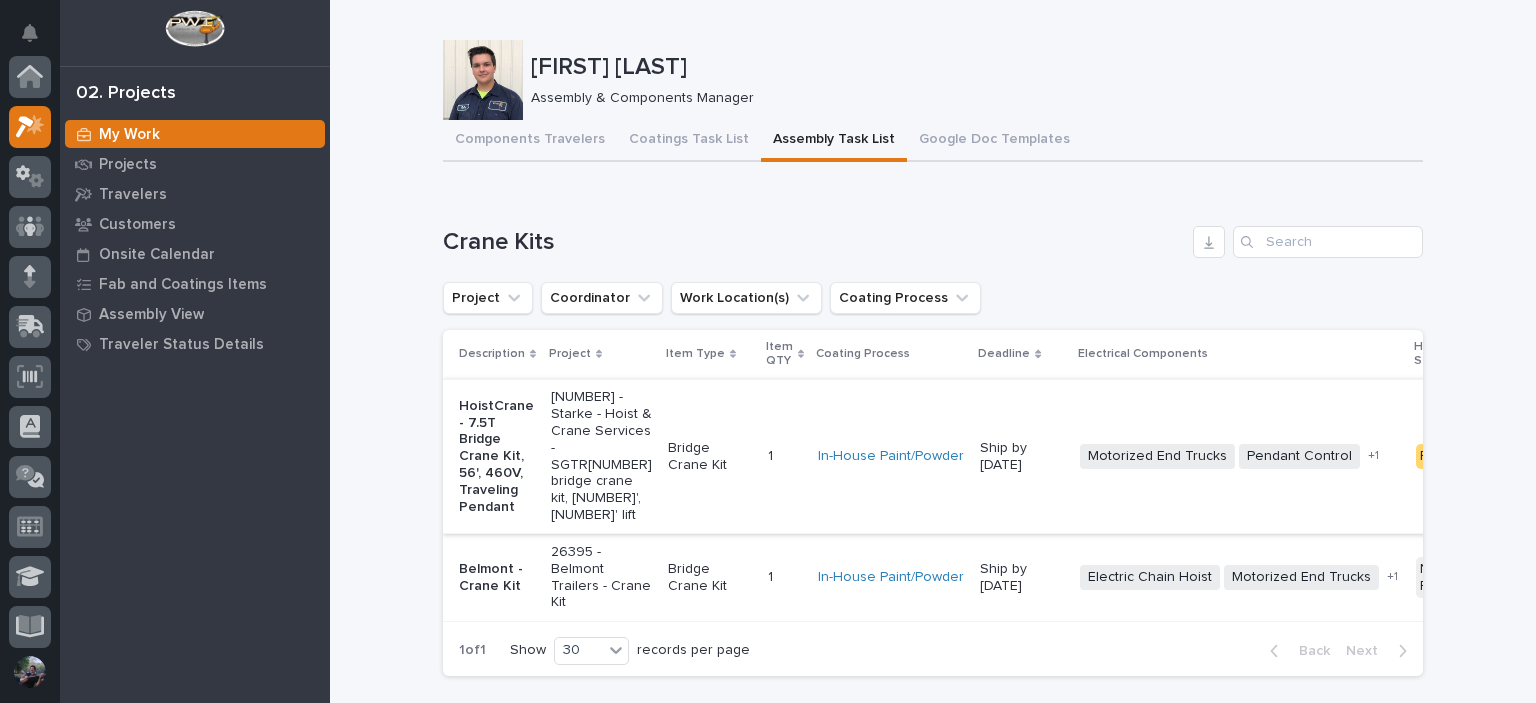 scroll, scrollTop: 50, scrollLeft: 0, axis: vertical 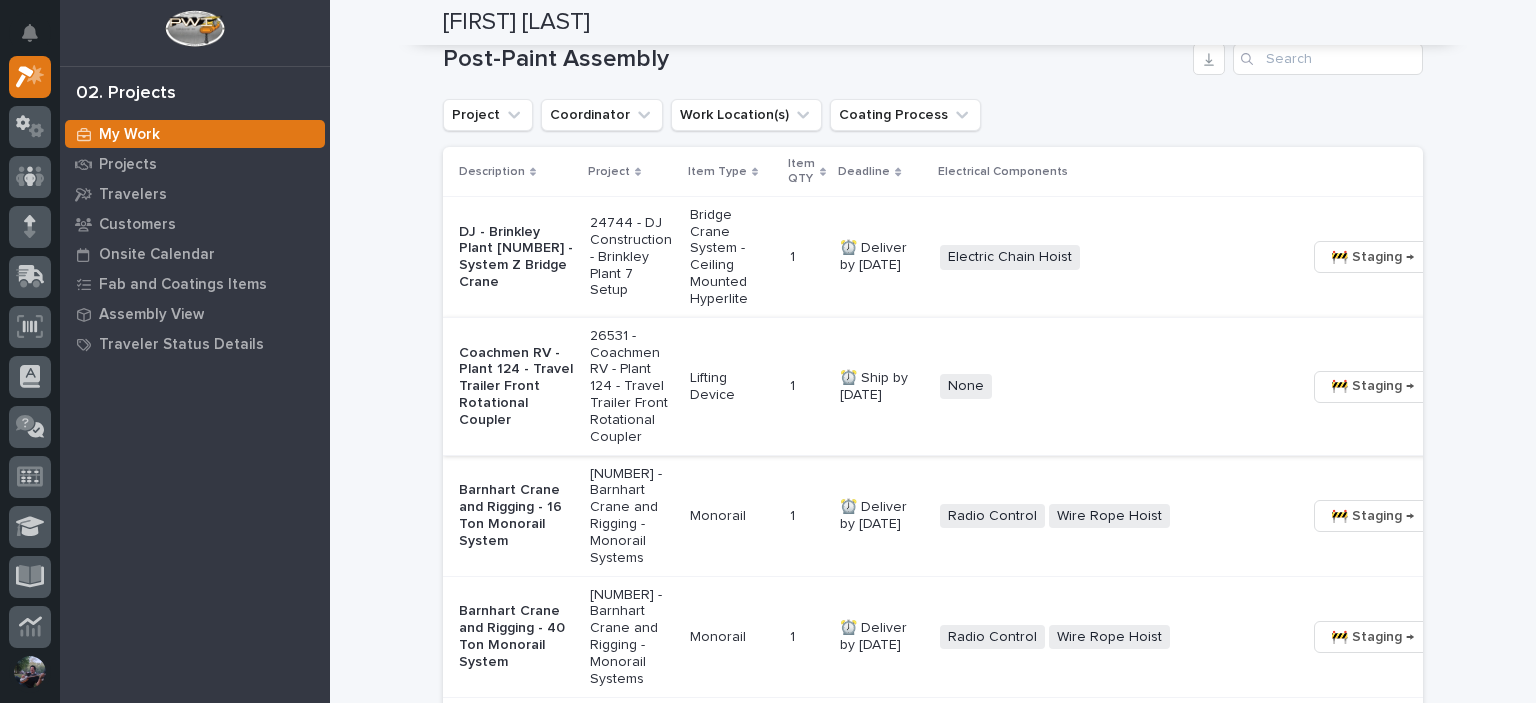 click on "🚧 Staging →" at bounding box center (1372, 386) 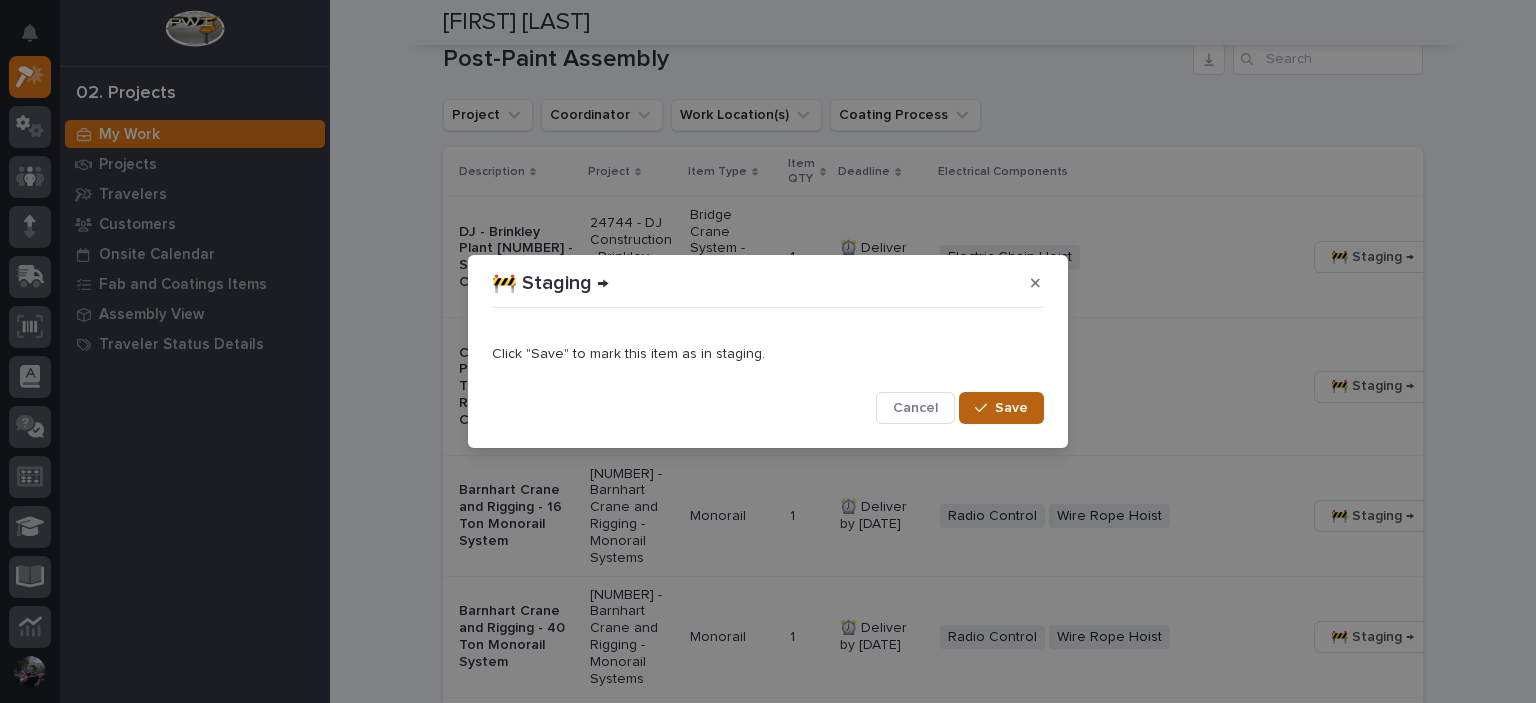 click on "Save" at bounding box center (1011, 408) 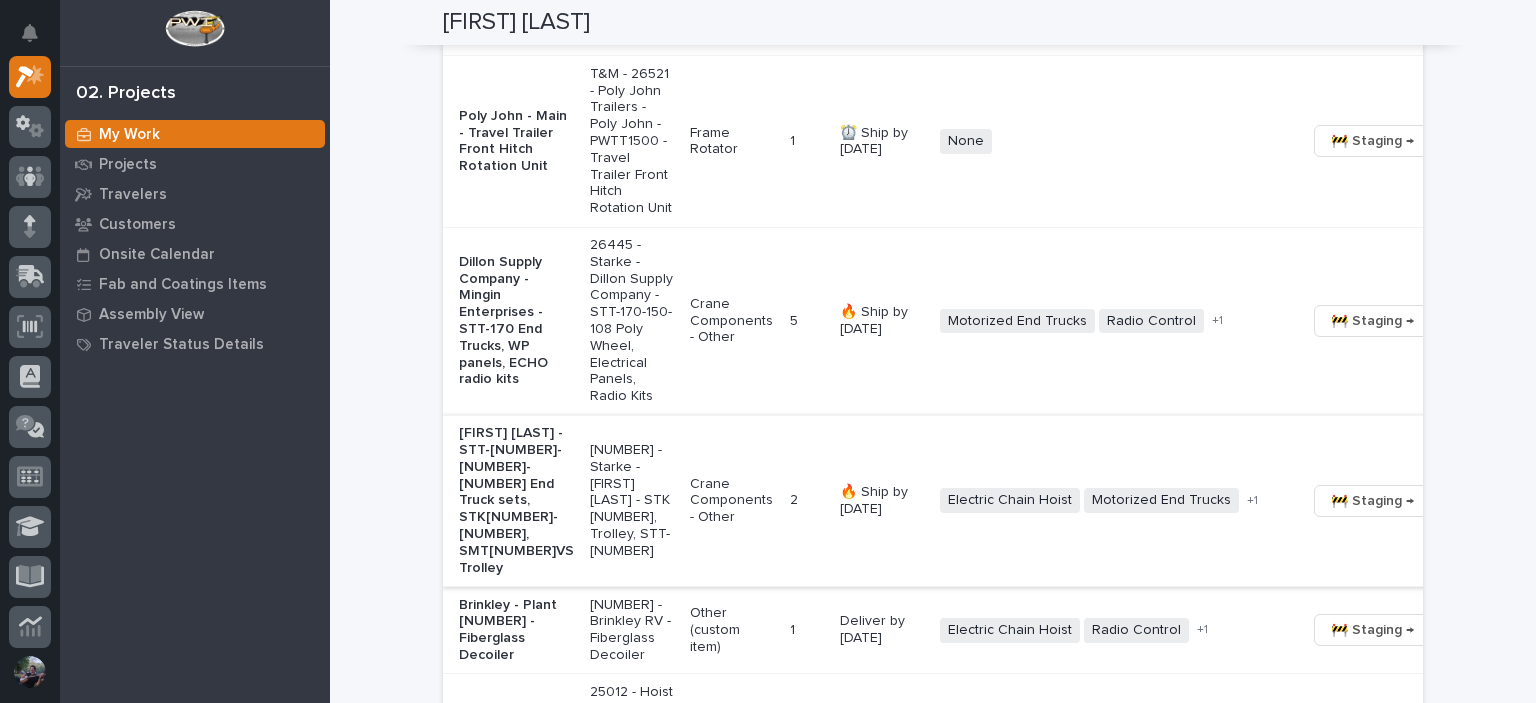 scroll, scrollTop: 1866, scrollLeft: 0, axis: vertical 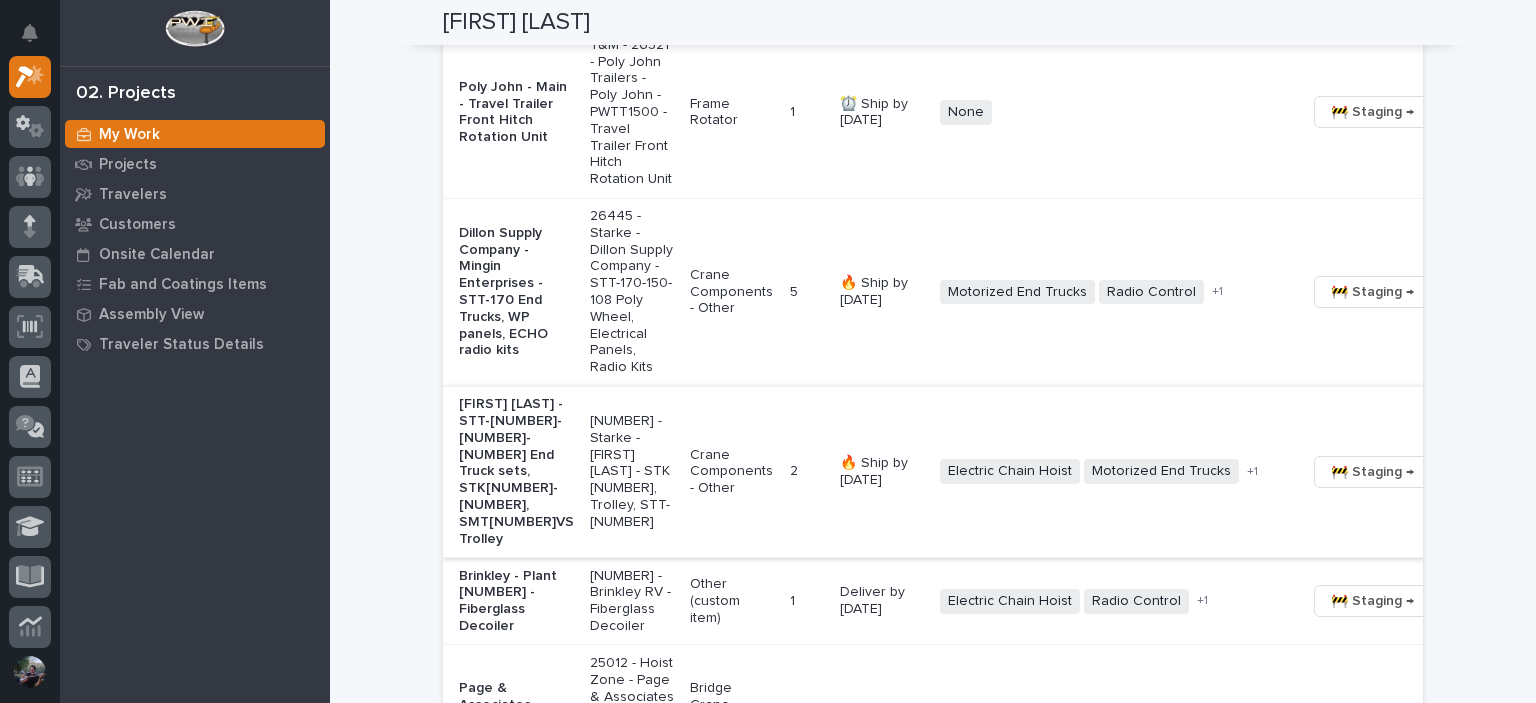 click on "🚧 Staging →" at bounding box center [1372, 472] 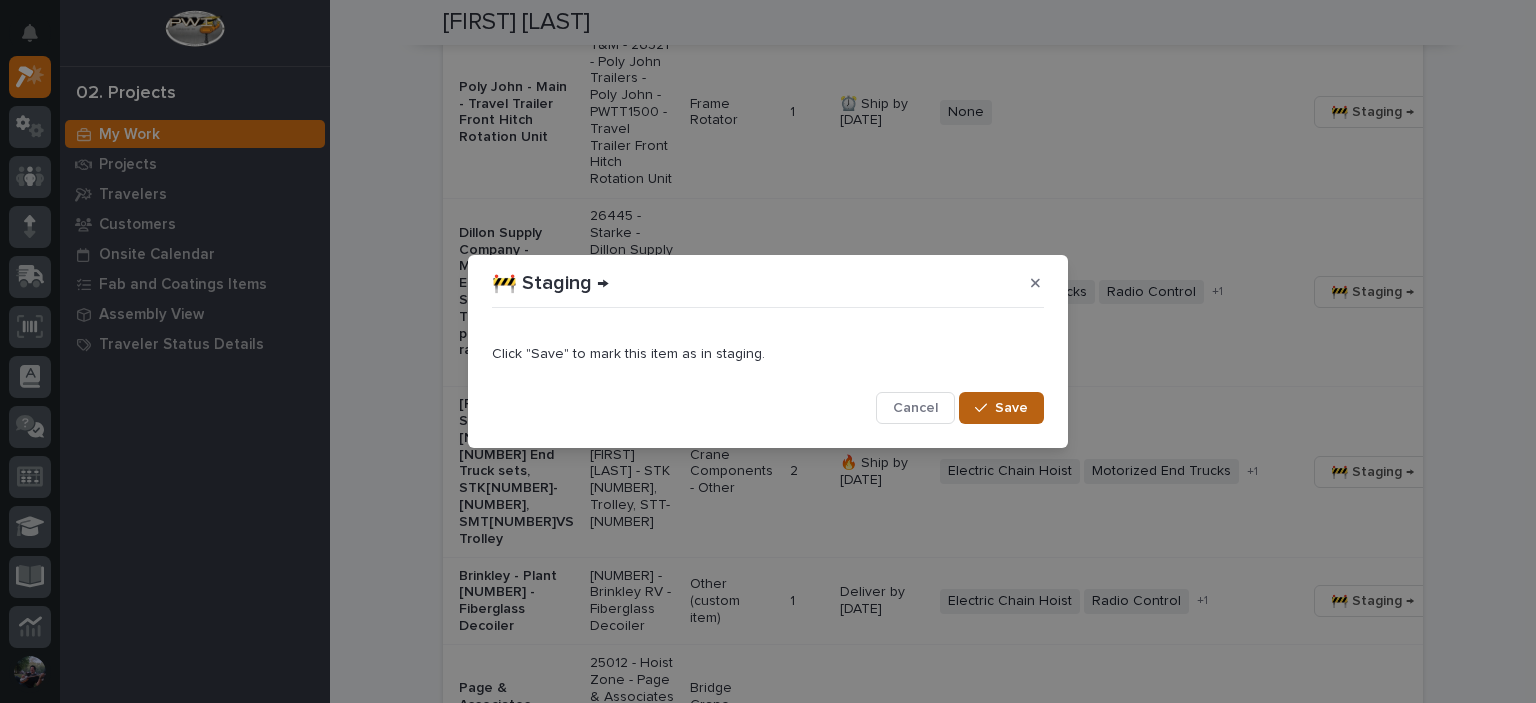 click on "Save" at bounding box center [1001, 408] 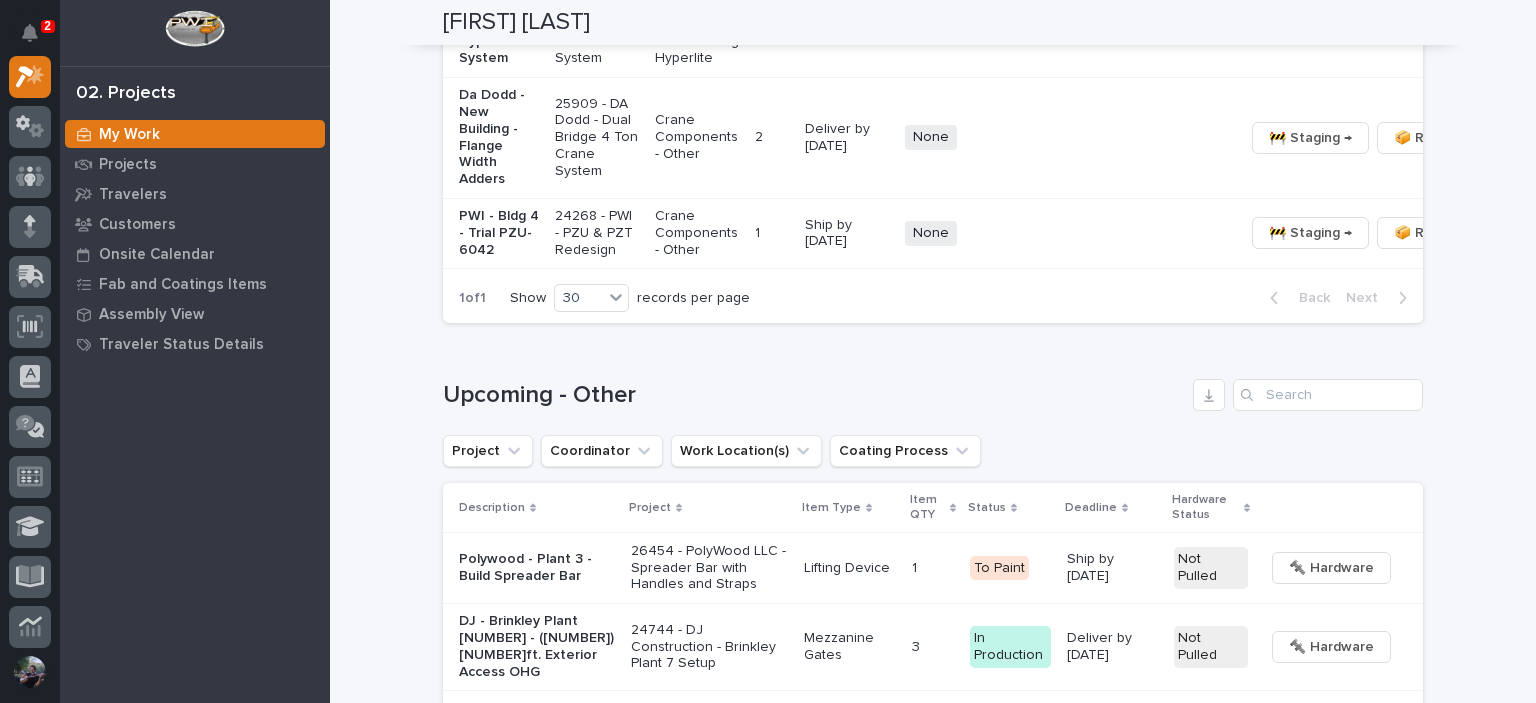 scroll, scrollTop: 2733, scrollLeft: 0, axis: vertical 